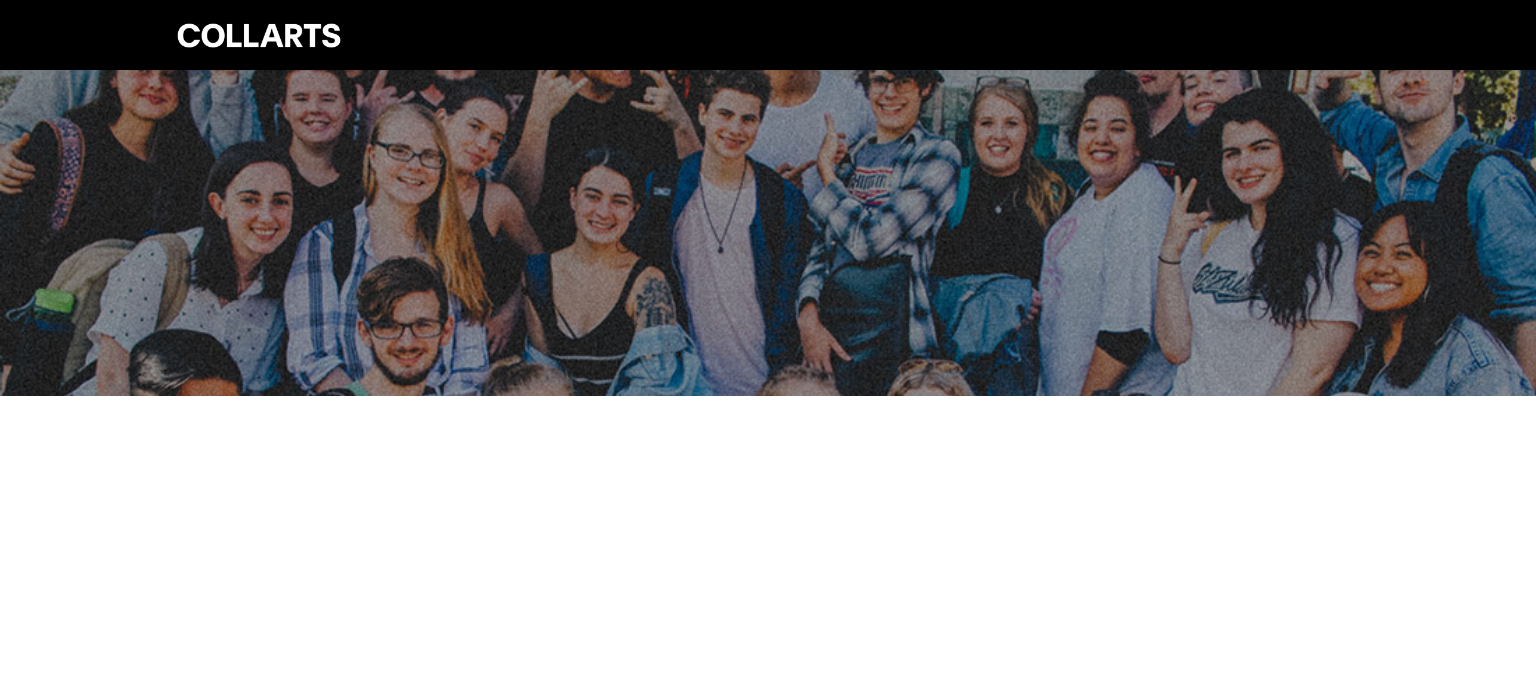 scroll, scrollTop: 0, scrollLeft: 0, axis: both 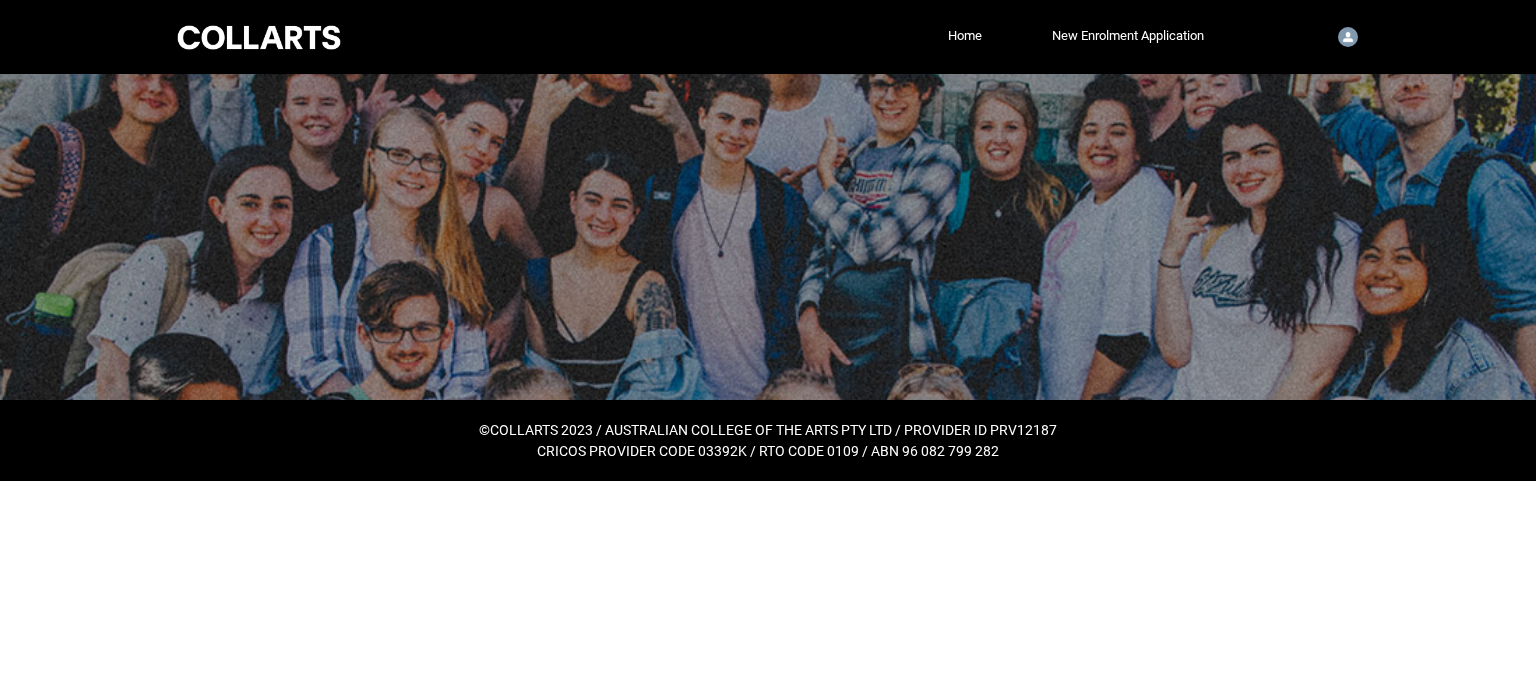 click on "Loading × Sorry to interrupt CSS Error Refresh
Skip to Main Content Collarts Education Community Home New Enrolment Application More 0 Notifications Profile Log Out
©COLLARTS 2023 / AUSTRALIAN COLLEGE OF THE ARTS PTY LTD / PROVIDER ID PRV12187
CRICOS PROVIDER CODE 03392K / RTO CODE 0109 / ABN 96 082 799 282
Loading Case List" at bounding box center (768, 240) 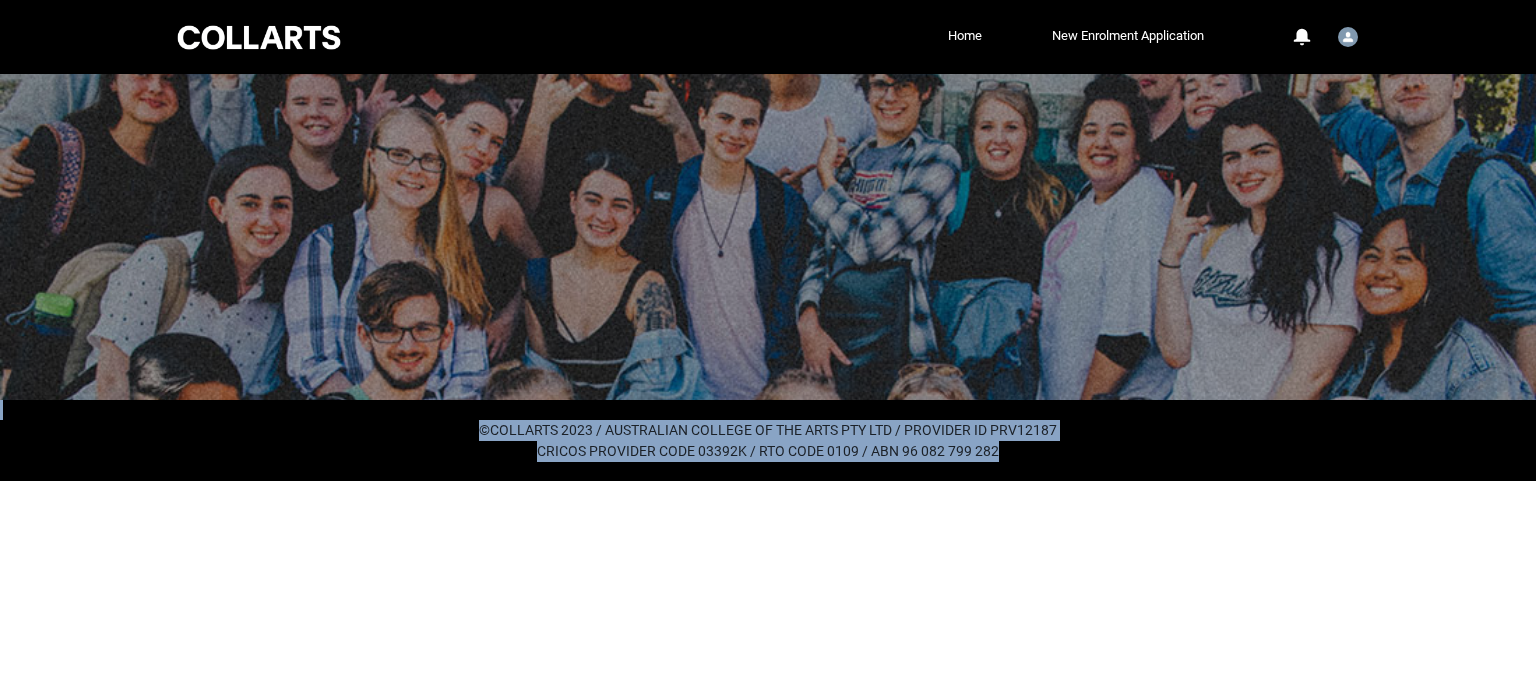 drag, startPoint x: 0, startPoint y: 0, endPoint x: 909, endPoint y: 352, distance: 974.77435 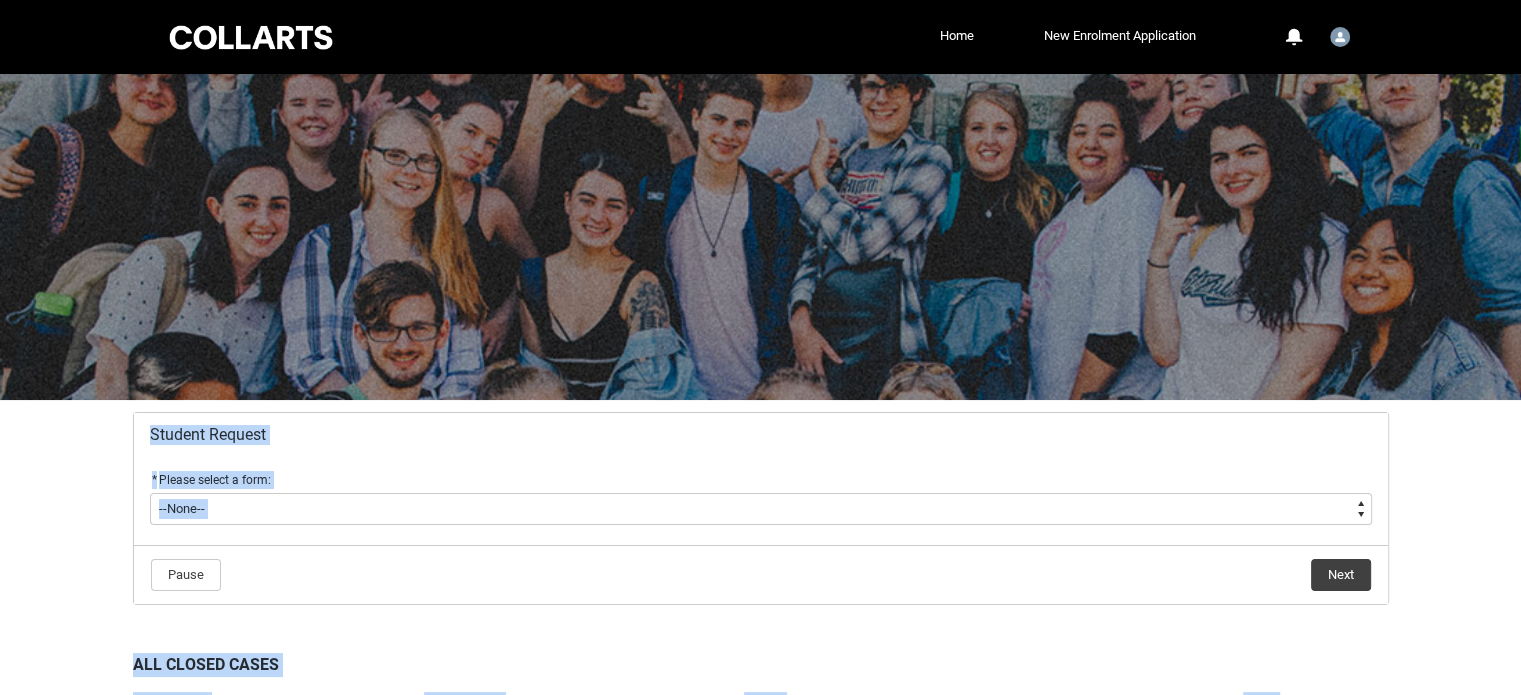 scroll, scrollTop: 54, scrollLeft: 0, axis: vertical 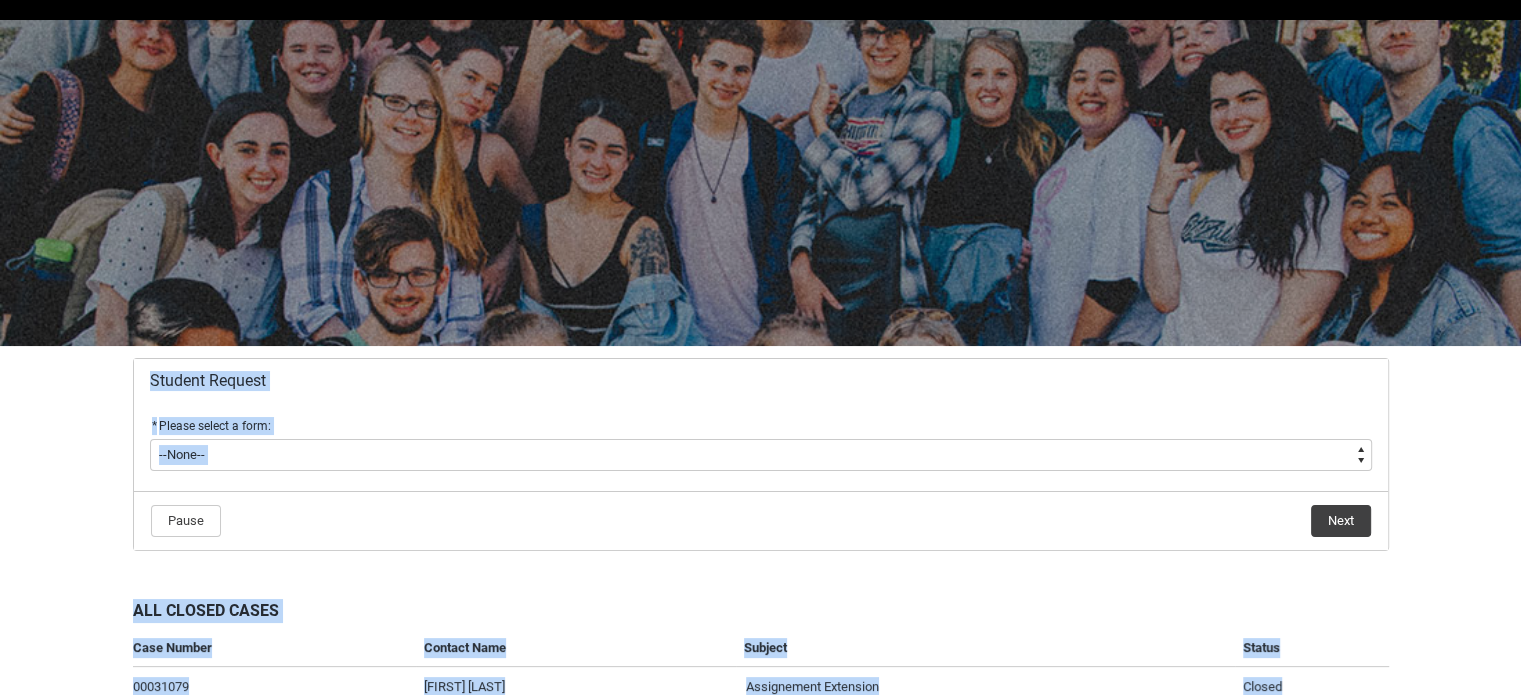 click on "Skip to Main Content Collarts Education Community Home New Enrolment Application More 0 Notifications Profile Log Out Student Request * Please select a form: *   --None-- Academic Transcript Application to Appeal Assignment Extension Change of Legal Name Course Credit / RPL Course Transfer Deferral / Leave of Absence Enrolment Variation Financial Hardship Program General Enquiry Grievance Reasonable Adjustment Return to Study Application Special Consideration Tuition Fee Refund Withdraw & Cancel Enrolment Information Release Pause Next All Closed Cases Case Number Contact Name Subject Status 00031079 [FIRST] [LAST] Assignement Extension Closed 00039416 [FIRST] [LAST] Request for Enrollment Closed 00040543 [FIRST] [LAST] PAYMENT SENT Closed View All
©COLLARTS 2023 / AUSTRALIAN COLLEGE OF THE ARTS PTY LTD / PROVIDER ID PRV12187
CRICOS PROVIDER CODE 03392K / RTO CODE 0109 / ABN 96 082 799 282" at bounding box center [760, 434] 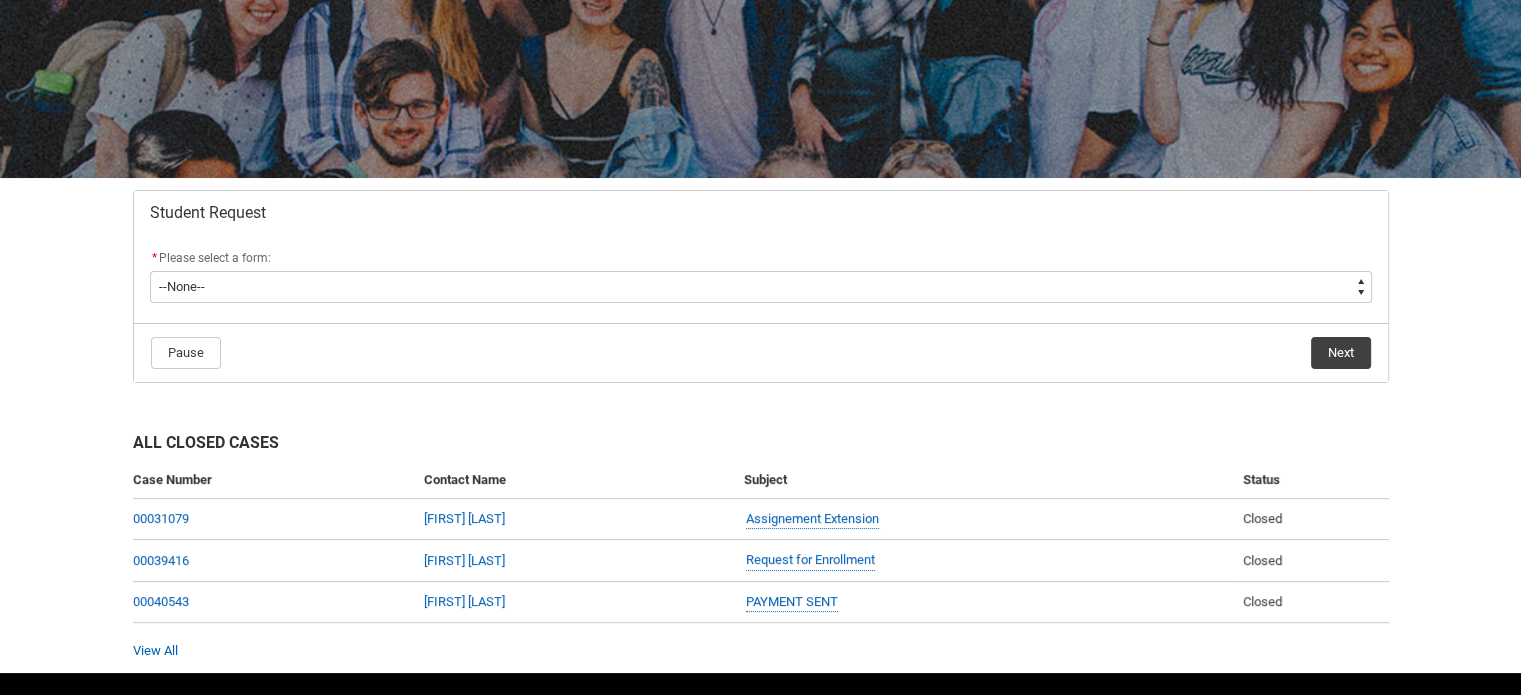 scroll, scrollTop: 199, scrollLeft: 0, axis: vertical 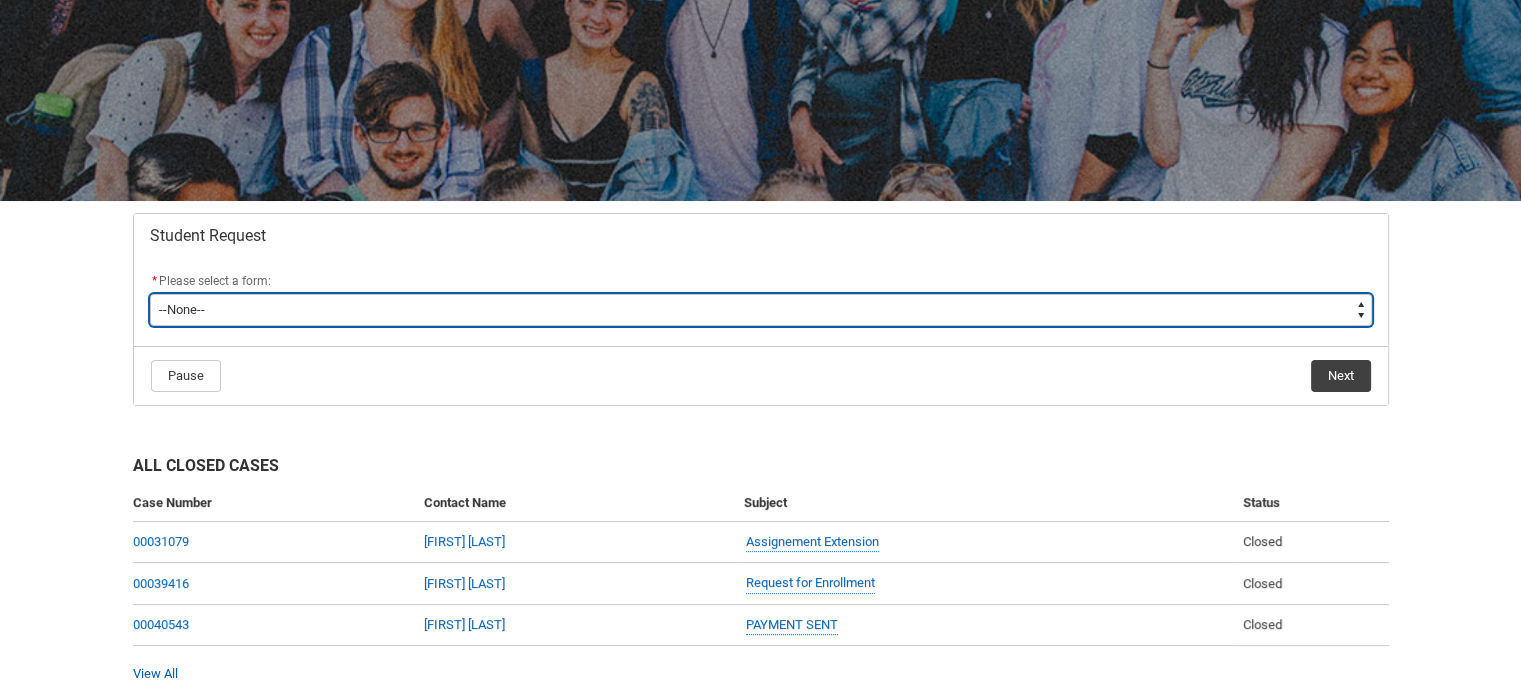 click on "--None-- Academic Transcript Application to Appeal Assignment Extension Change of Legal Name Course Credit / RPL Course Transfer Deferral / Leave of Absence Enrolment Variation Financial Hardship Program General Enquiry Grievance Reasonable Adjustment Return to Study Application Special Consideration Tuition Fee Refund Withdraw & Cancel Enrolment Information Release" at bounding box center (761, 310) 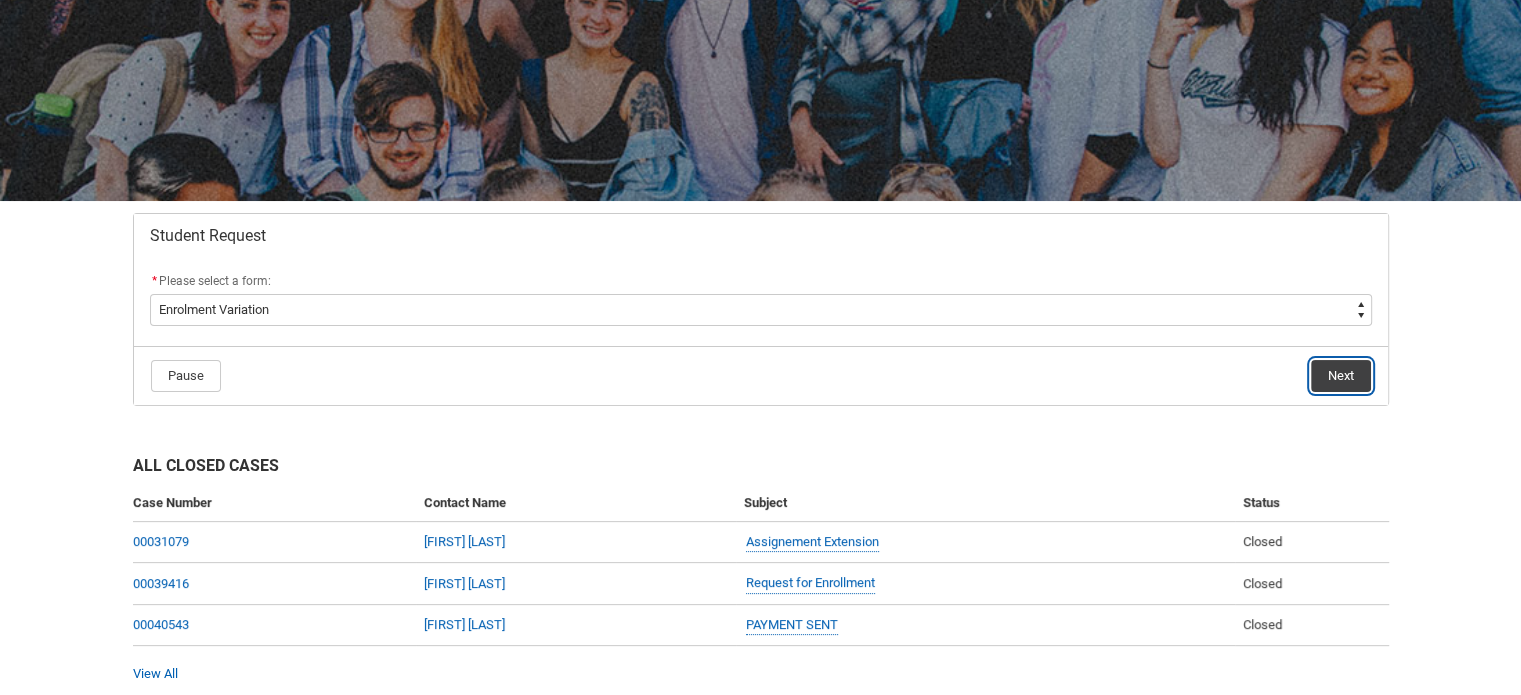 click on "Next" 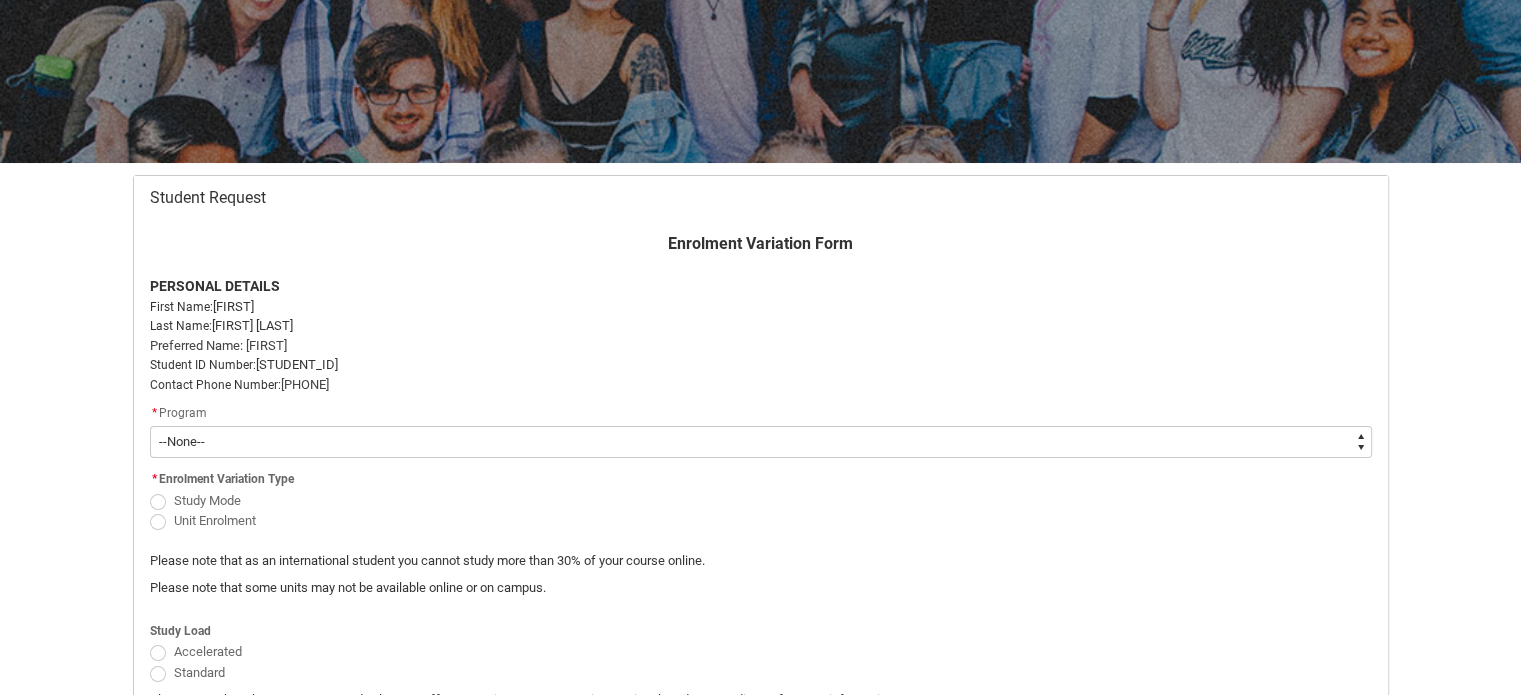 scroll, scrollTop: 240, scrollLeft: 0, axis: vertical 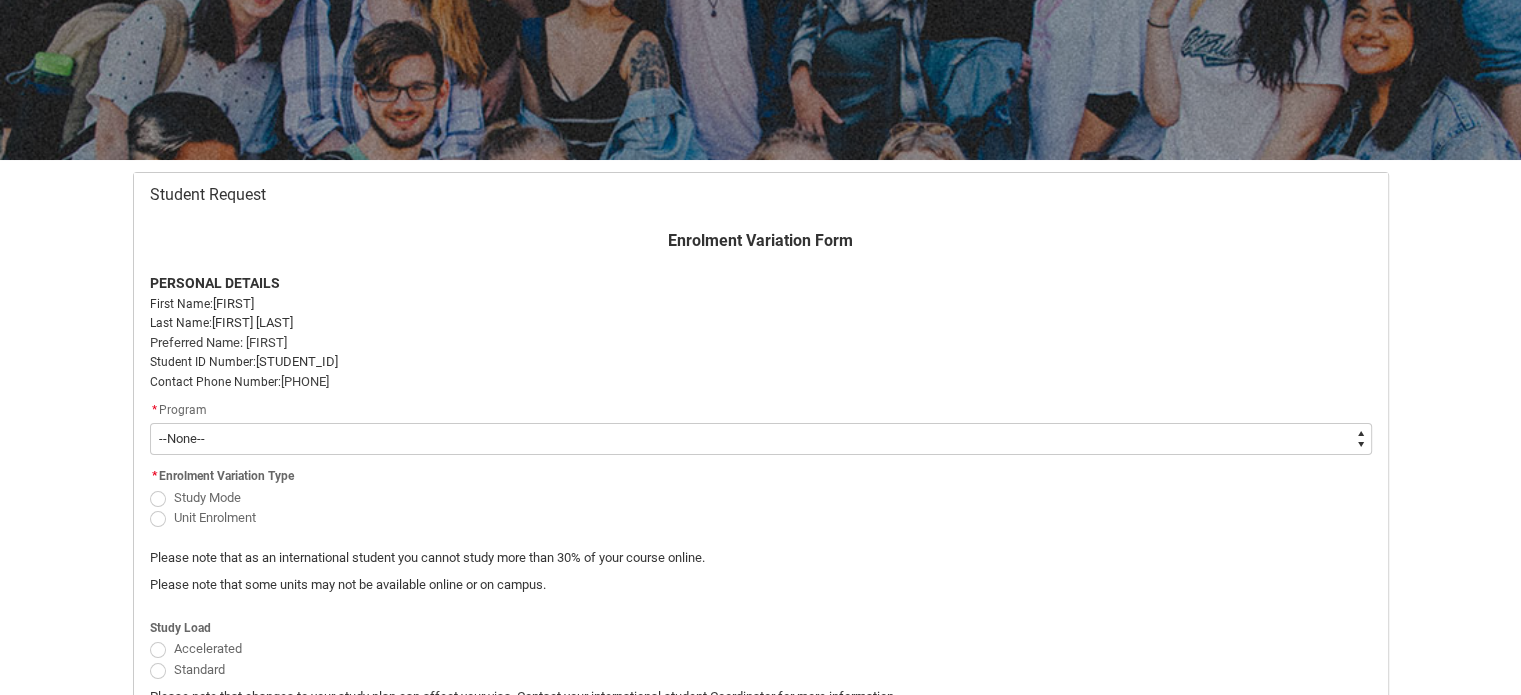 click on "--None-- Bachelor of 2D Animation" at bounding box center [761, 439] 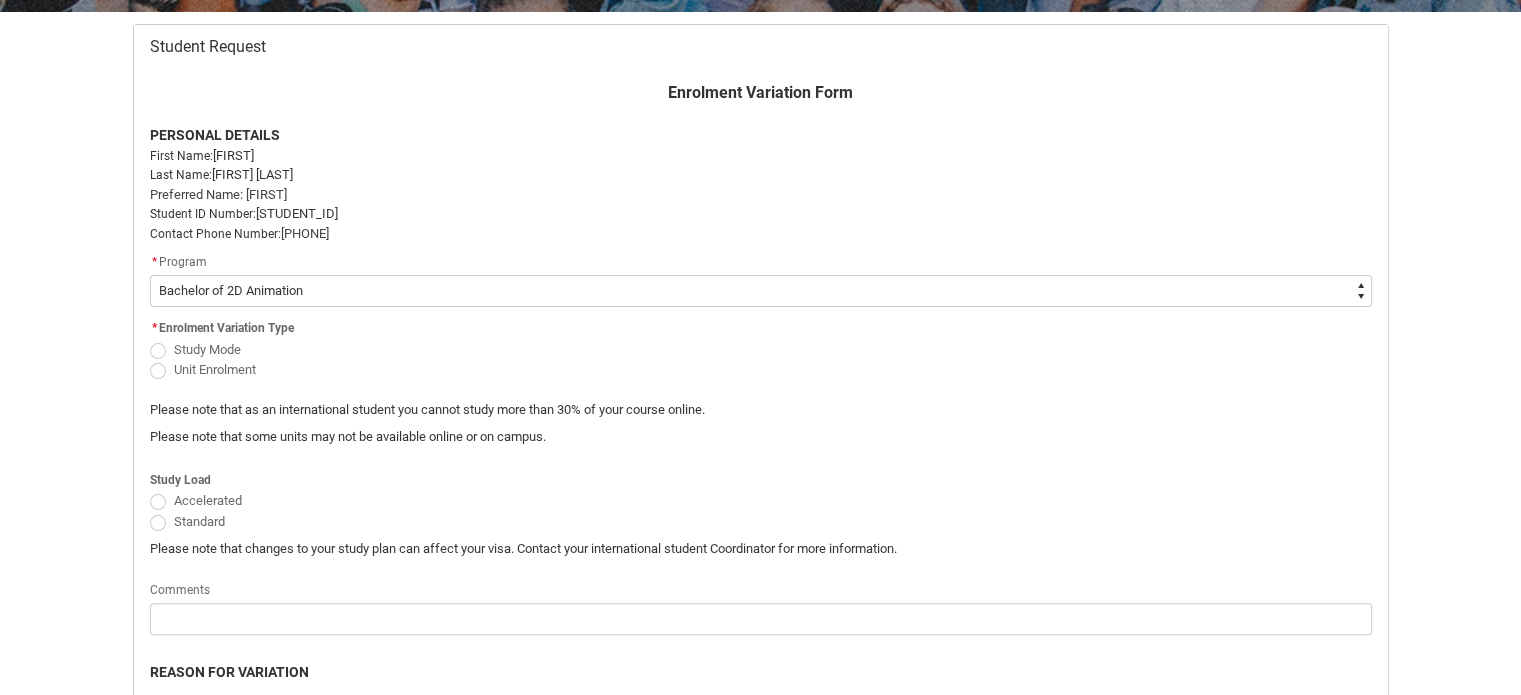 scroll, scrollTop: 391, scrollLeft: 0, axis: vertical 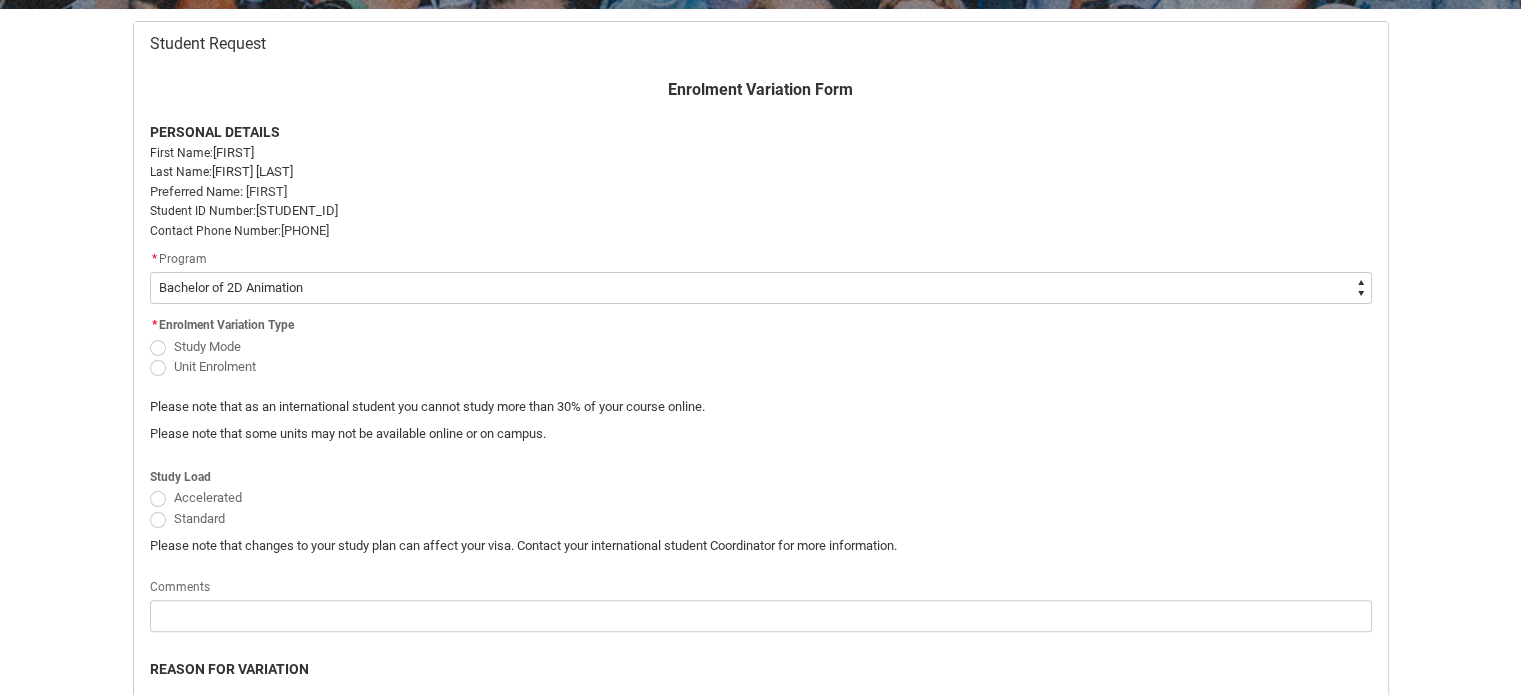 click at bounding box center (158, 348) 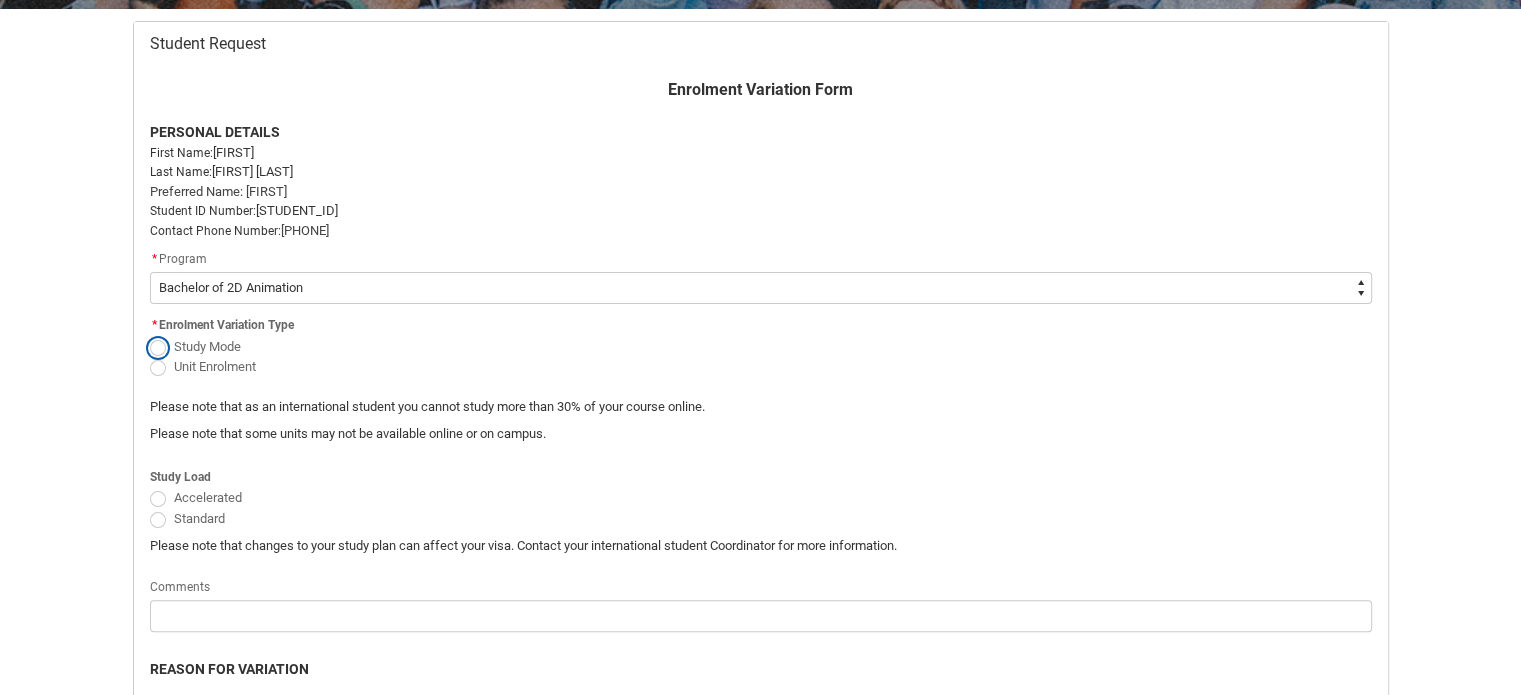 click on "Study Mode" at bounding box center (149, 335) 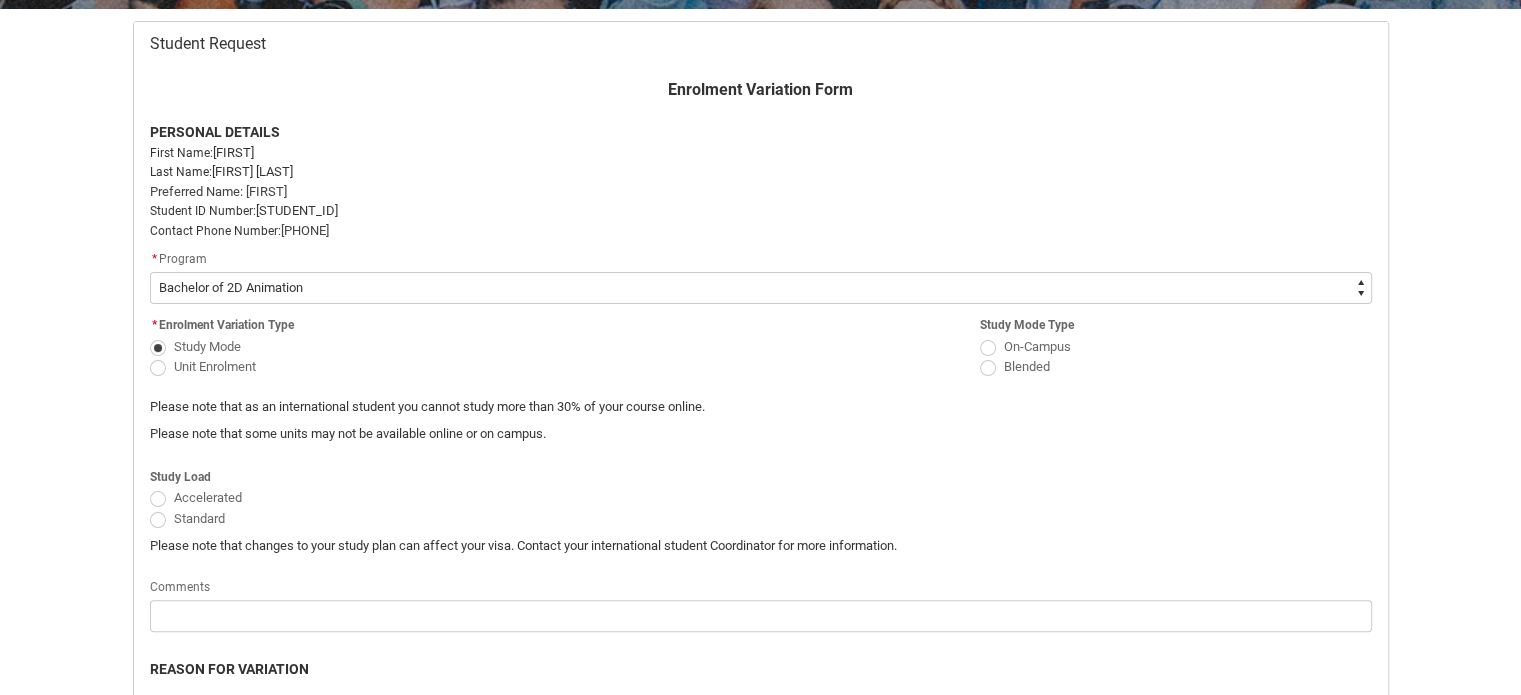 click at bounding box center (988, 348) 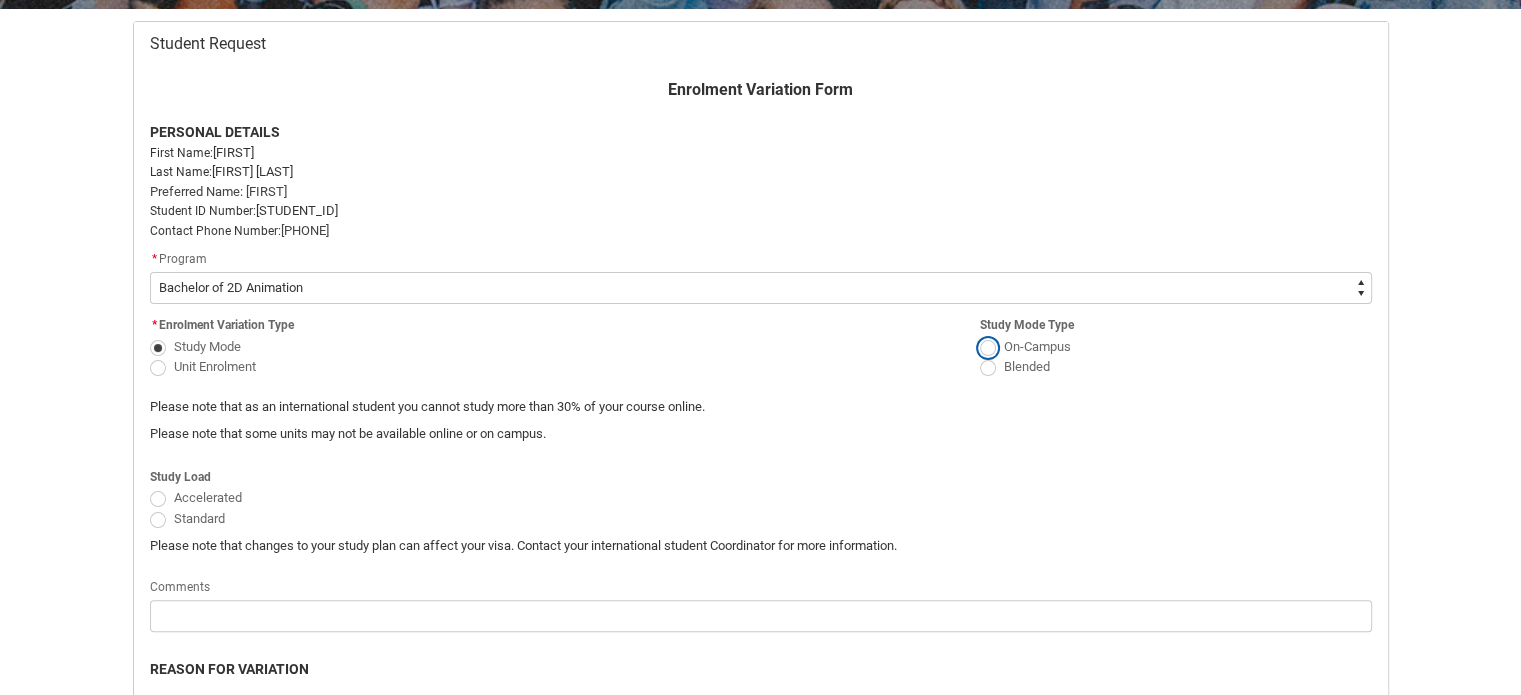 radio on "true" 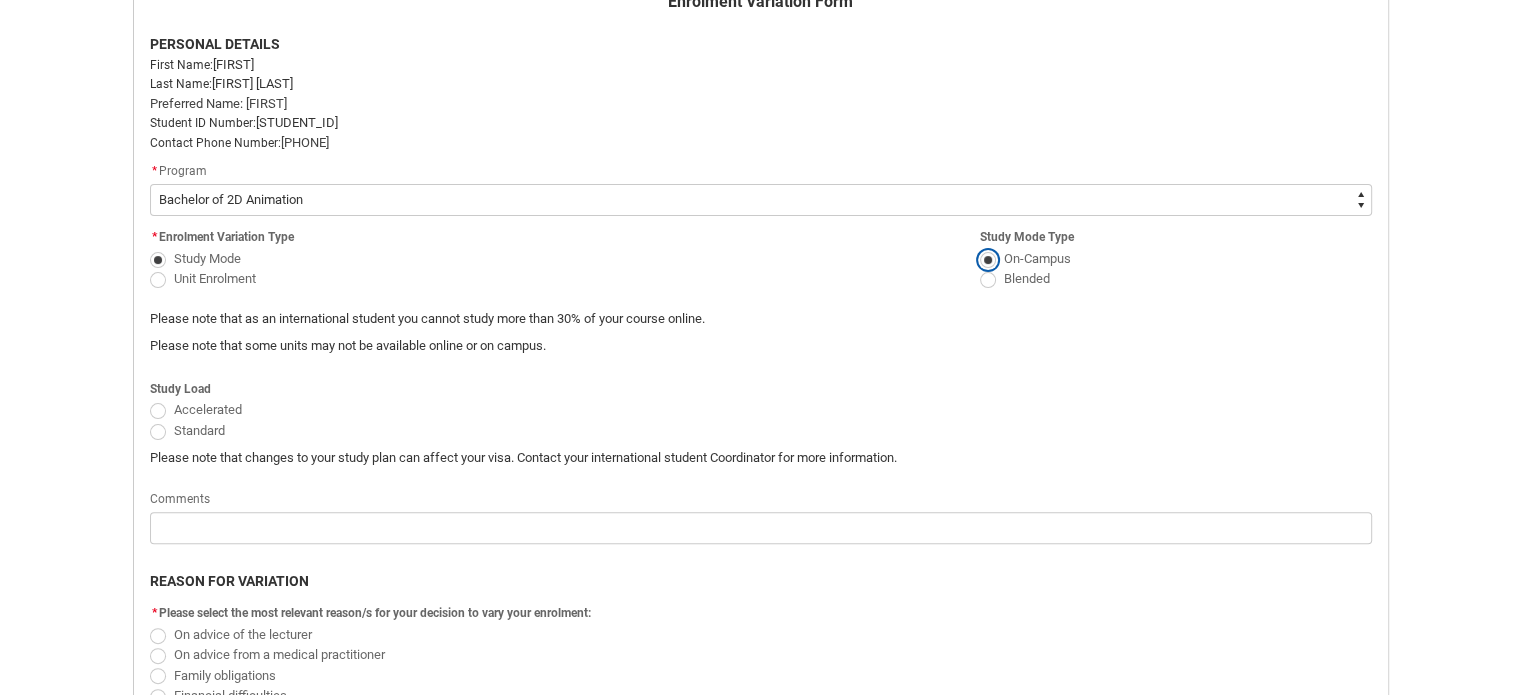 scroll, scrollTop: 482, scrollLeft: 0, axis: vertical 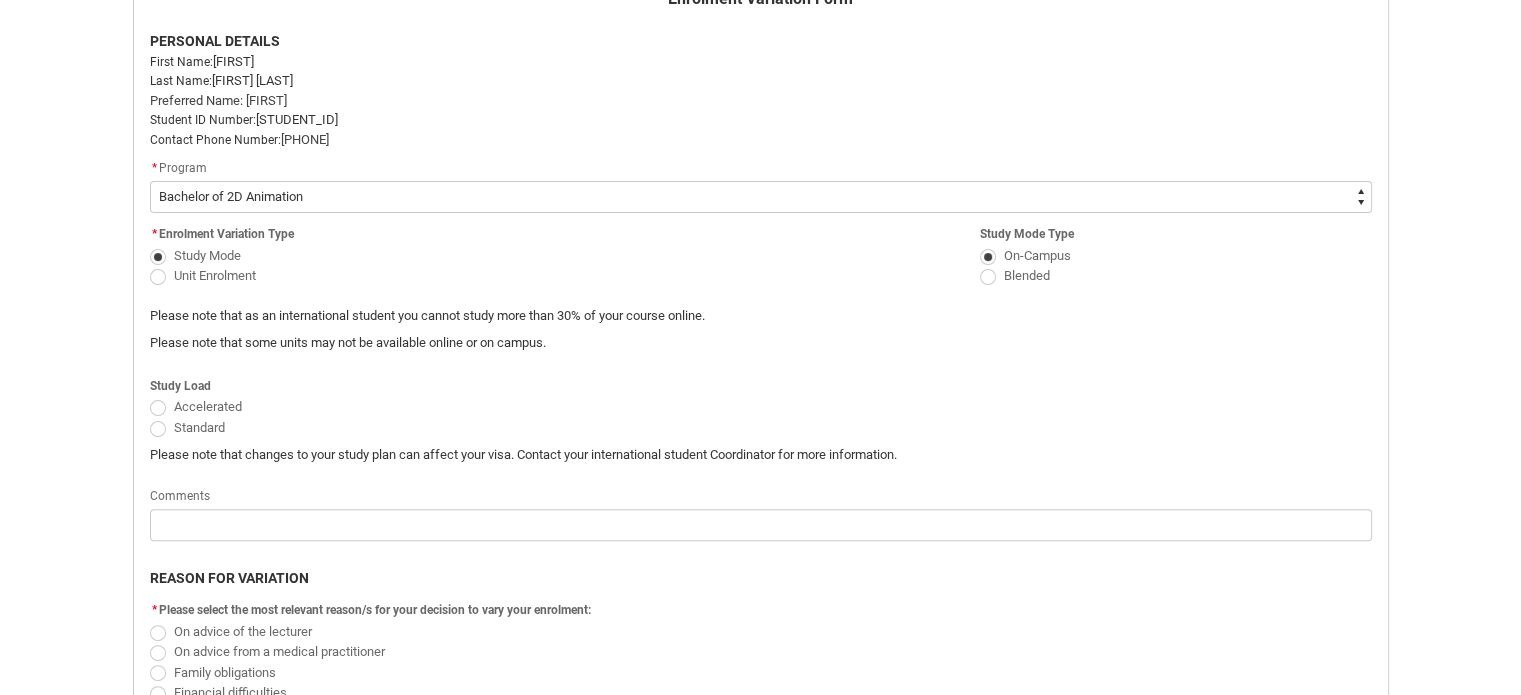 click at bounding box center (158, 408) 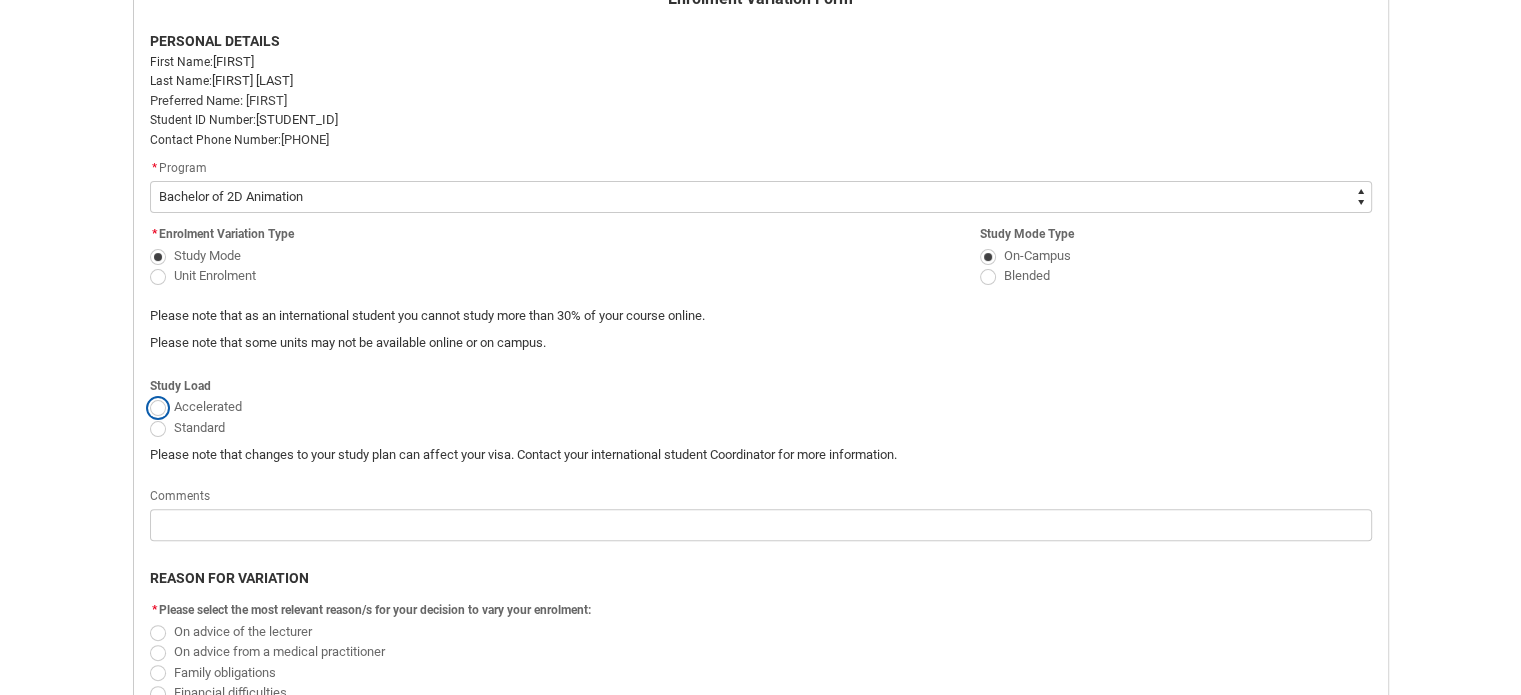 click on "Accelerated" at bounding box center (149, 396) 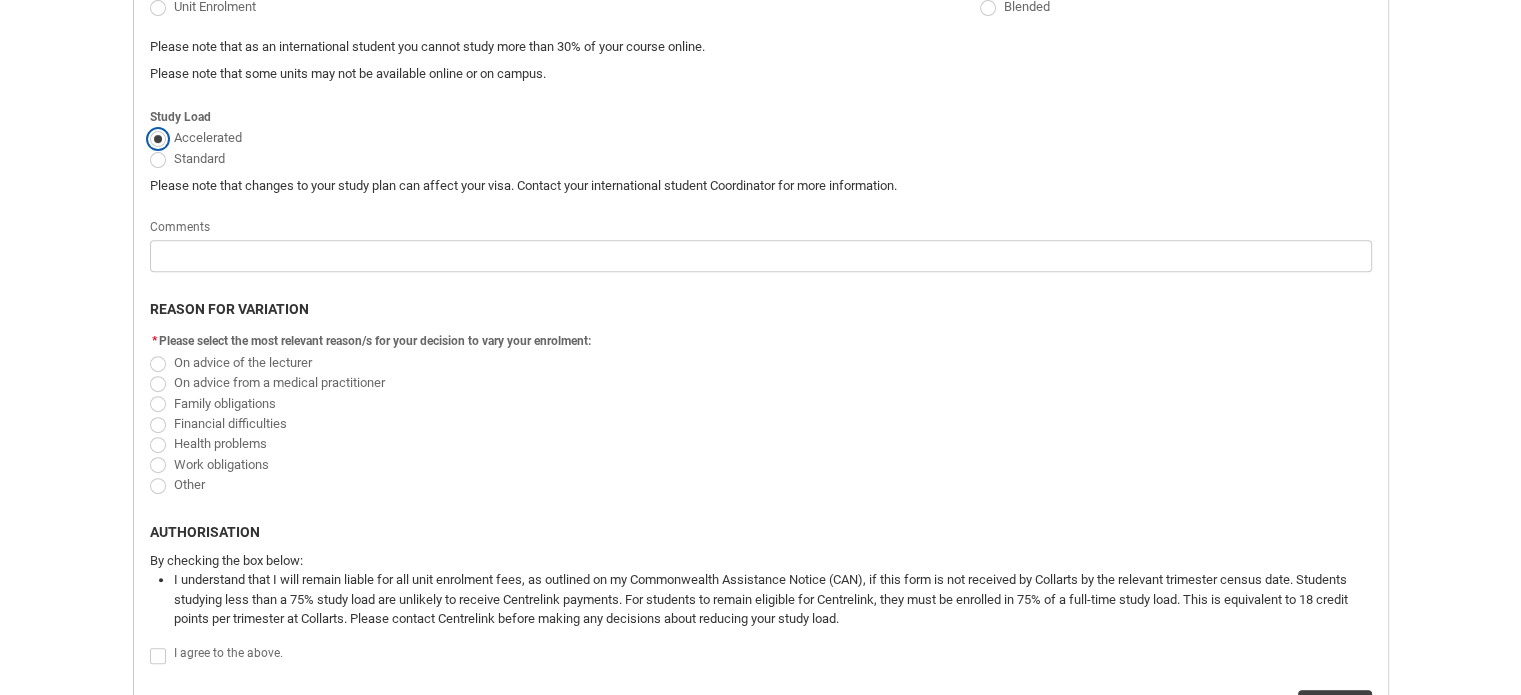 scroll, scrollTop: 752, scrollLeft: 0, axis: vertical 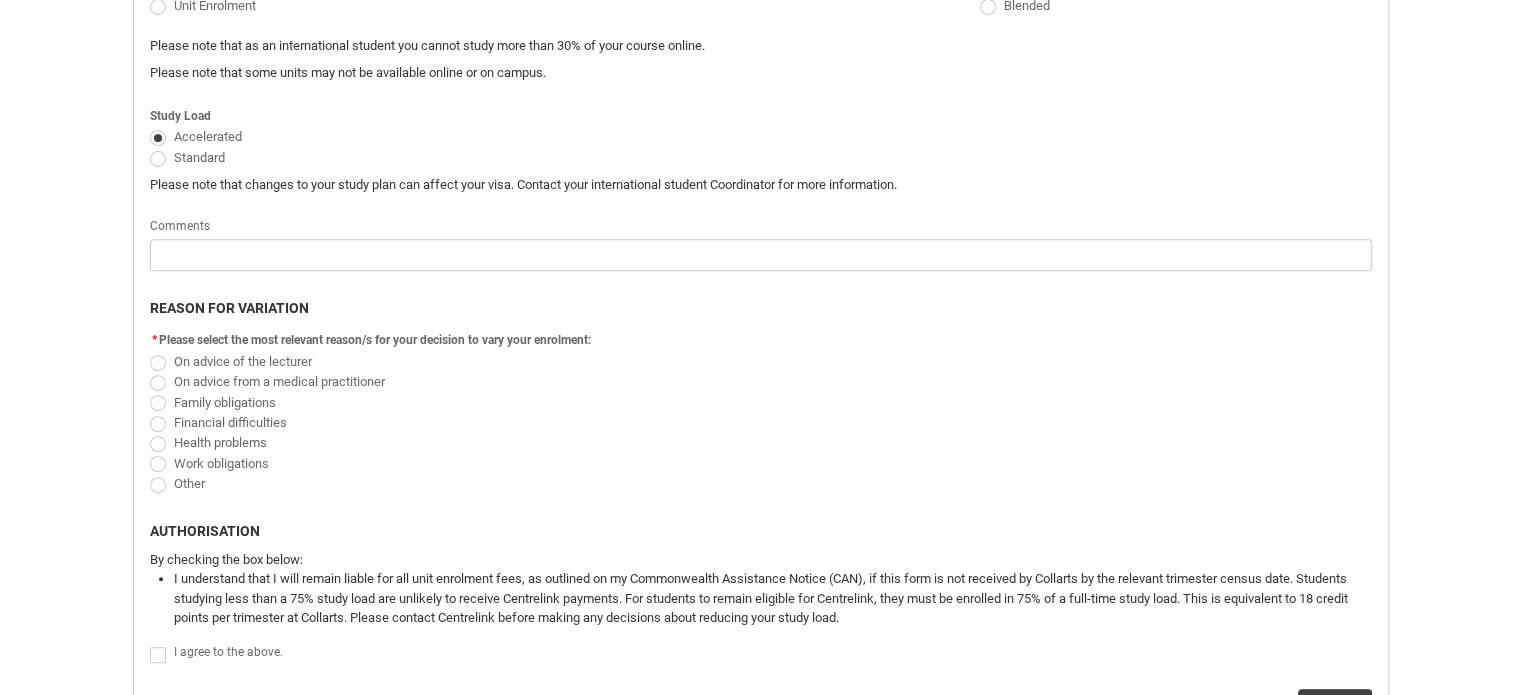 click at bounding box center (158, 485) 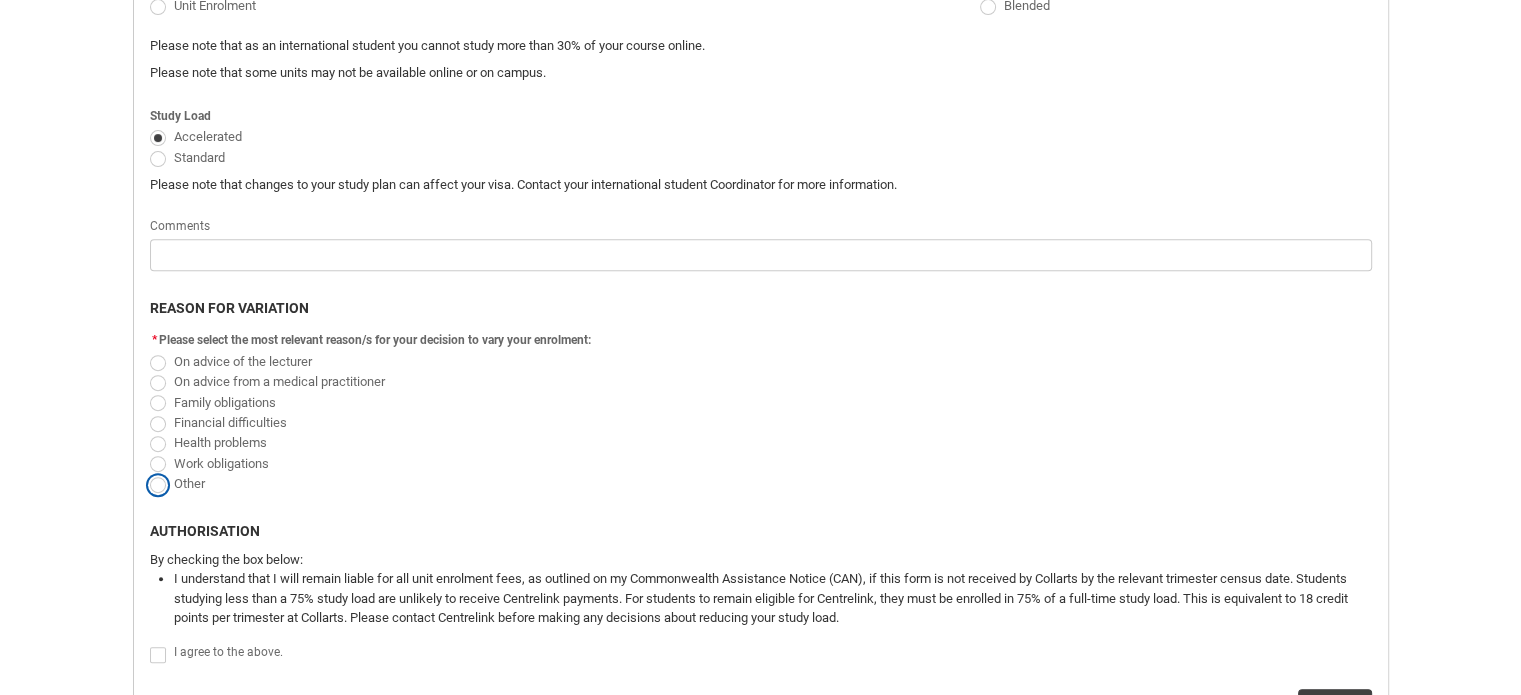 click on "Other" at bounding box center (149, 472) 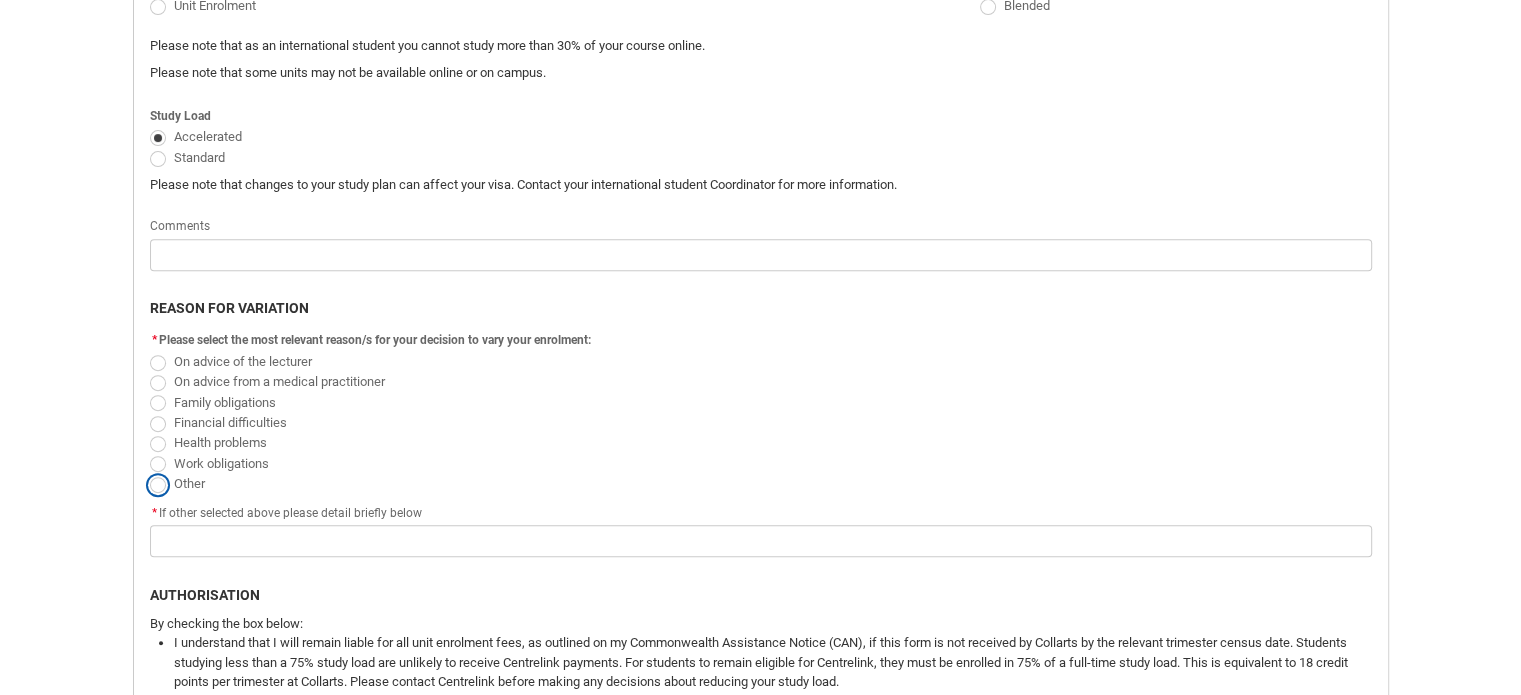 radio on "true" 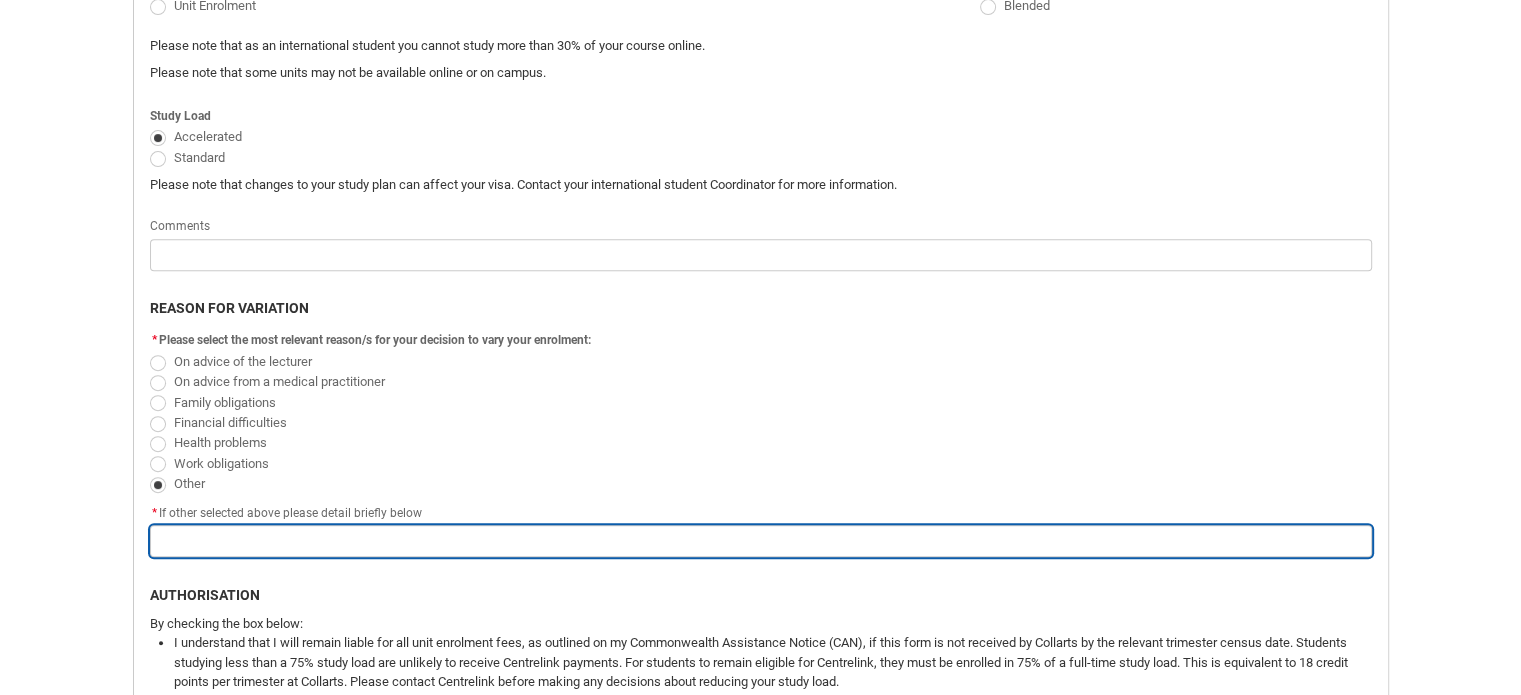 click at bounding box center [761, 541] 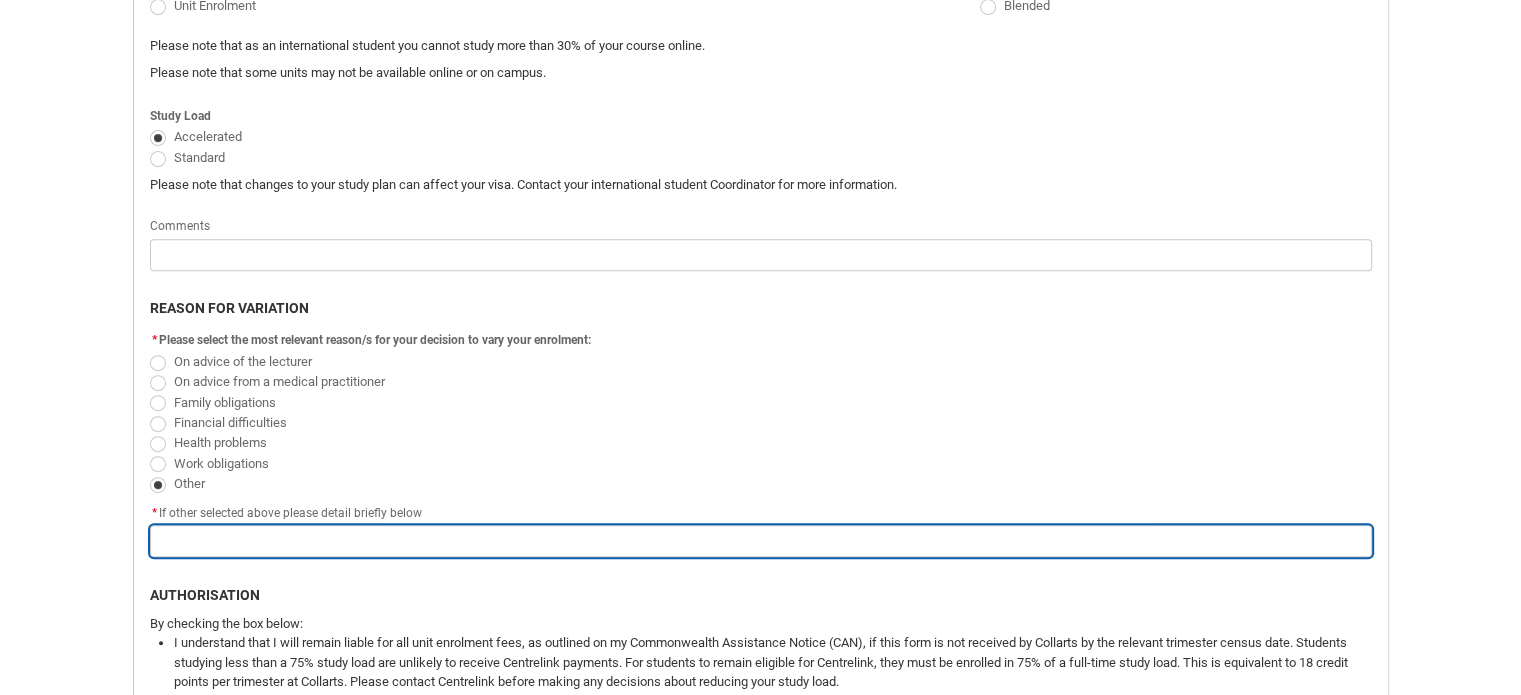 type on "V" 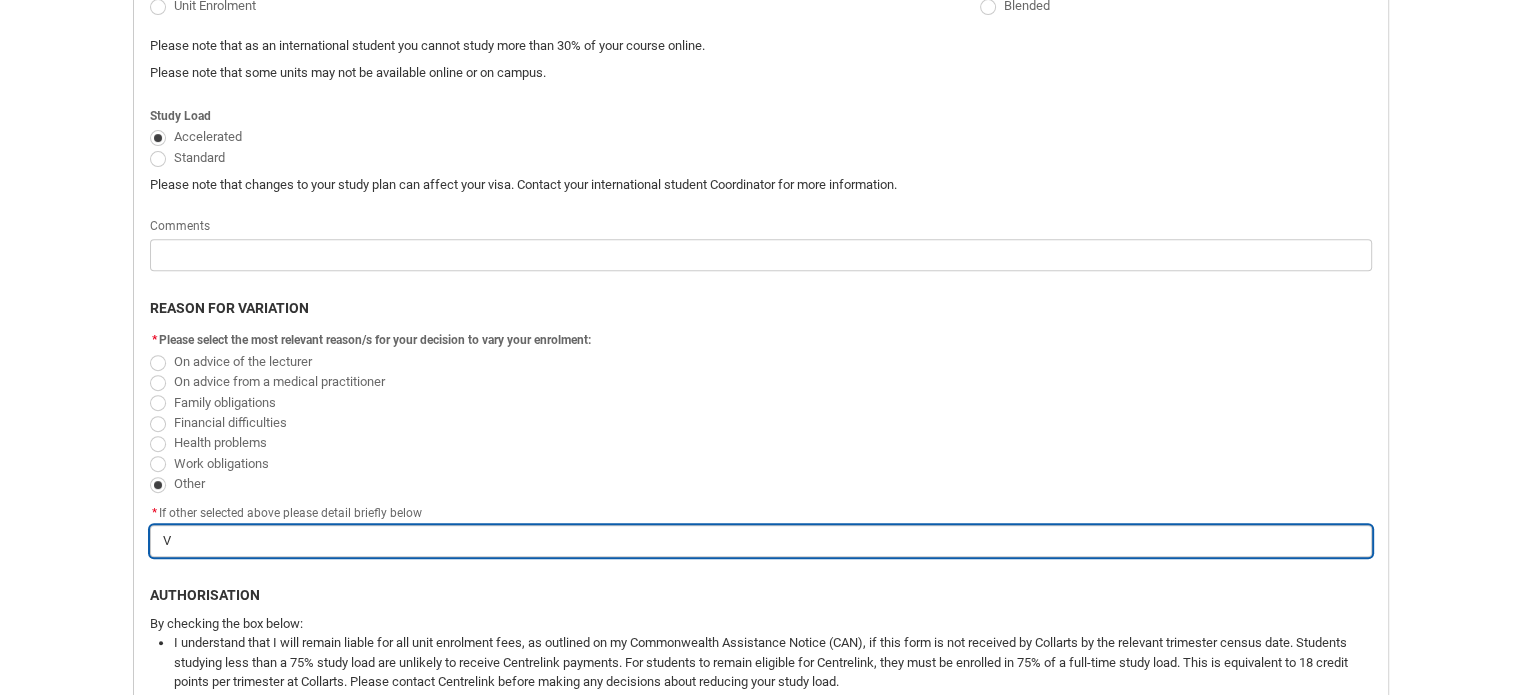 type on "Vi" 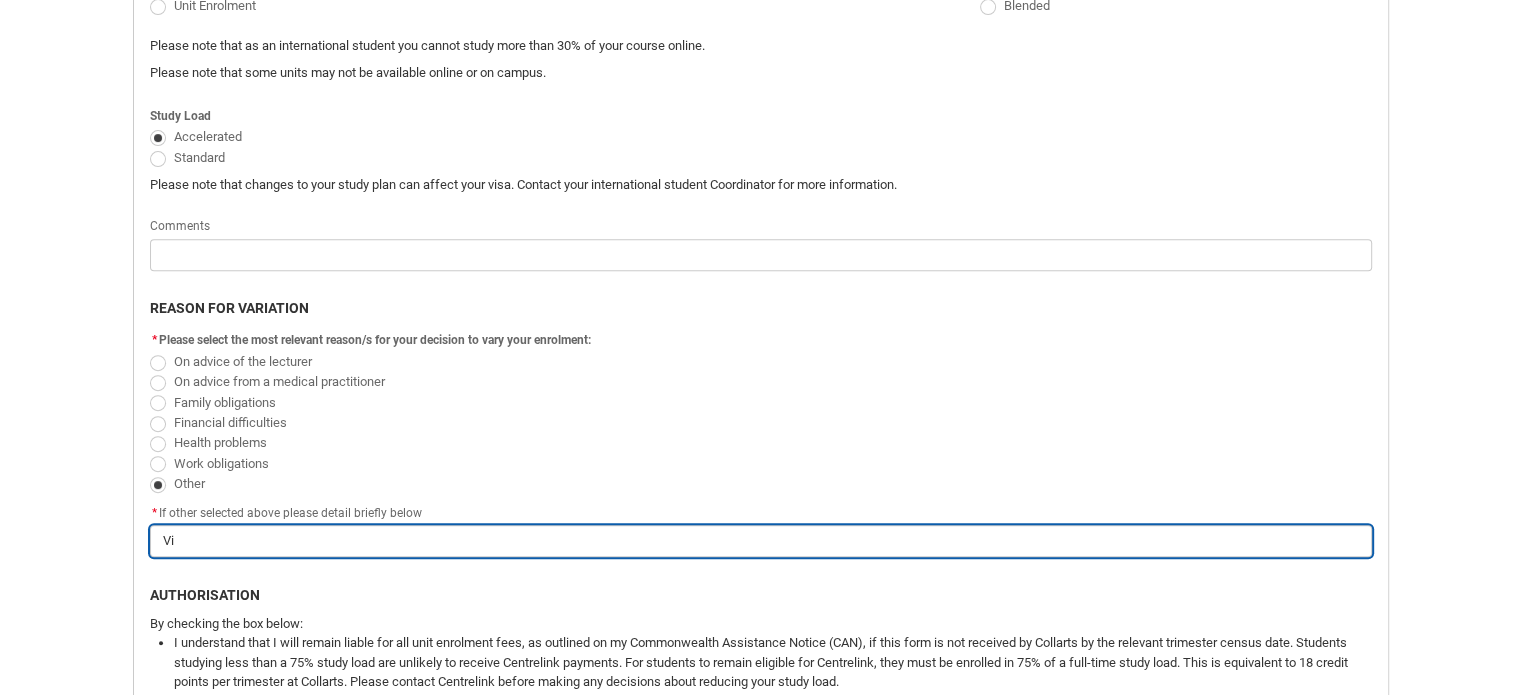 type on "Vis" 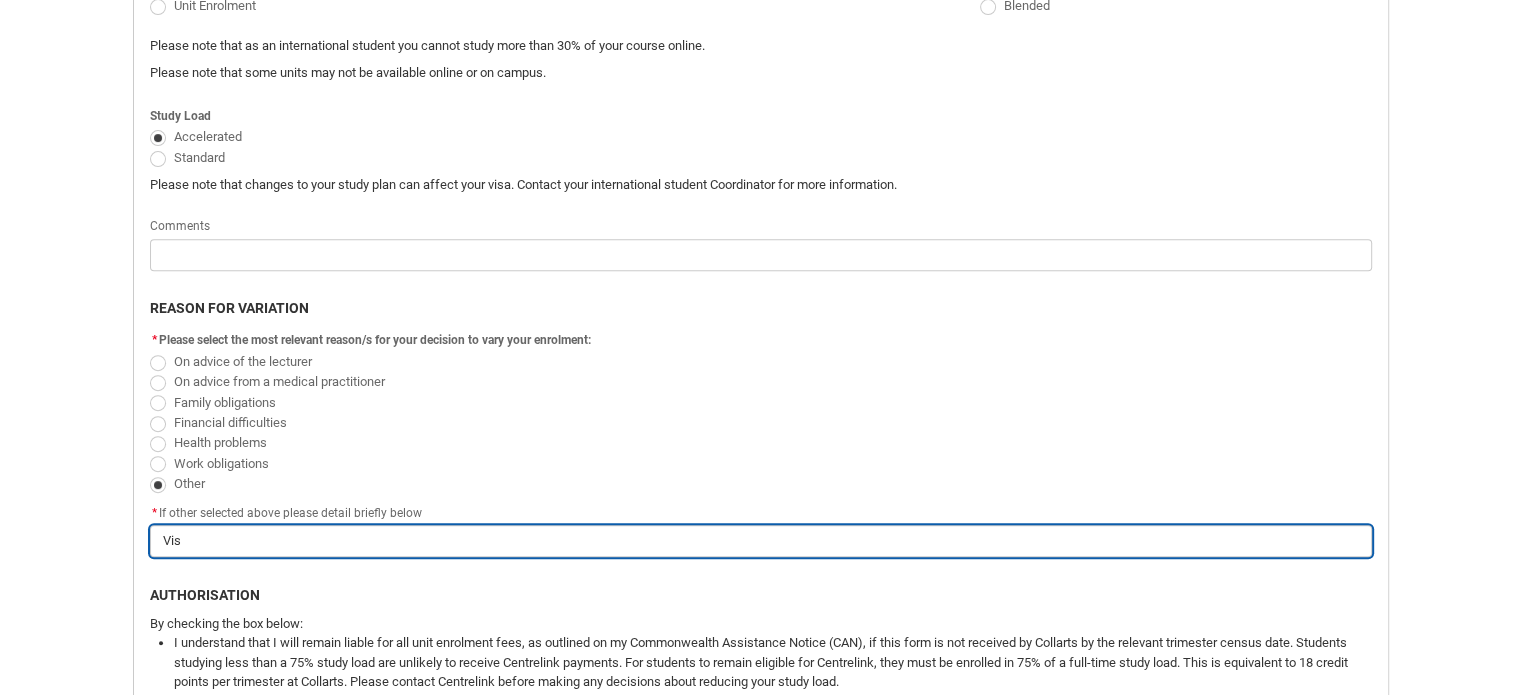 type on "Visa" 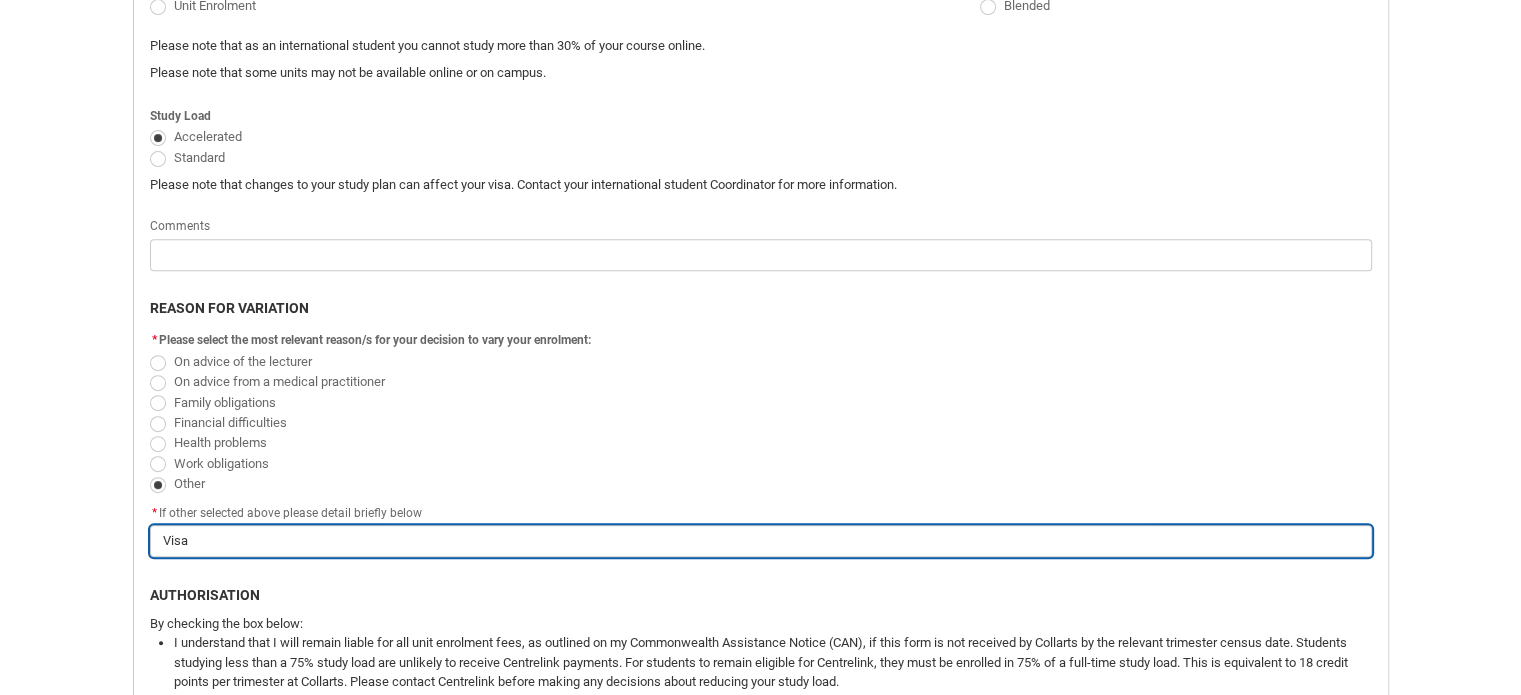 type on "Visa" 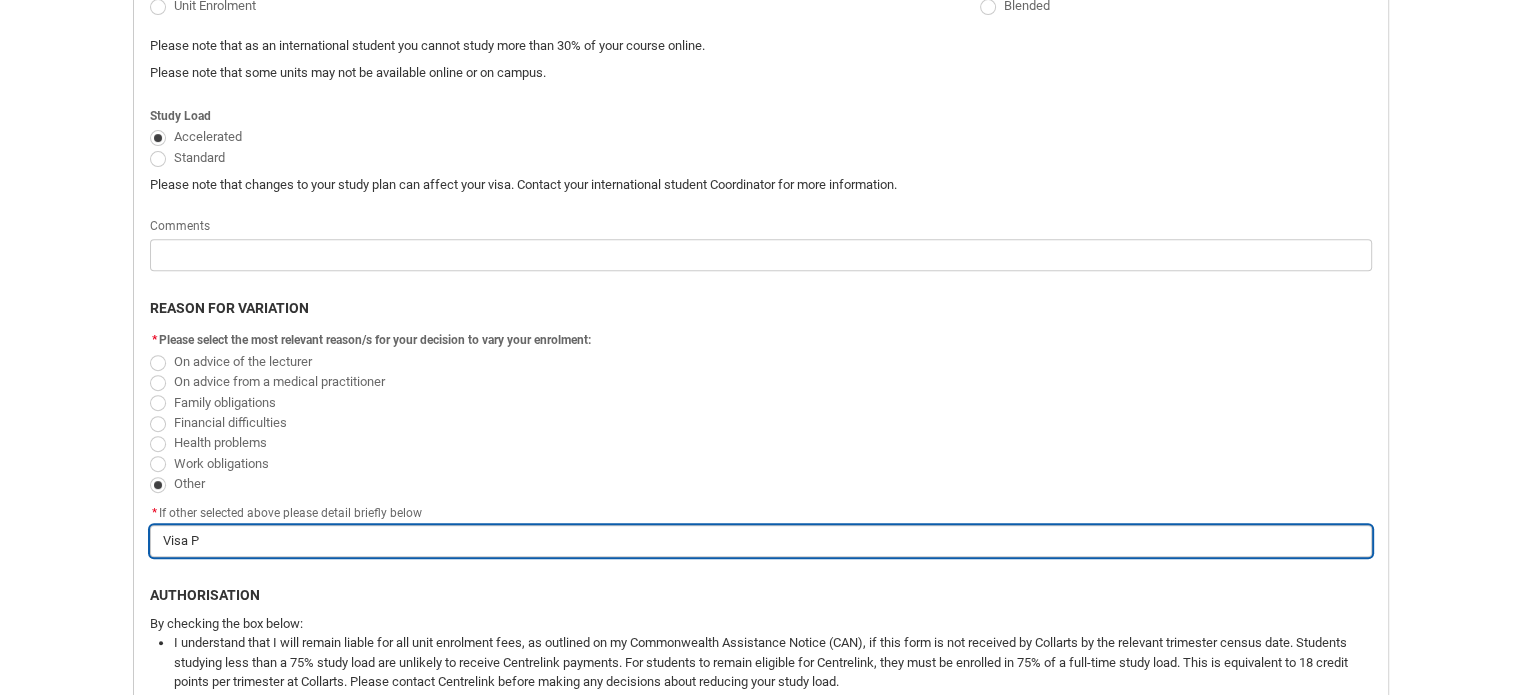 type on "Visa Pu" 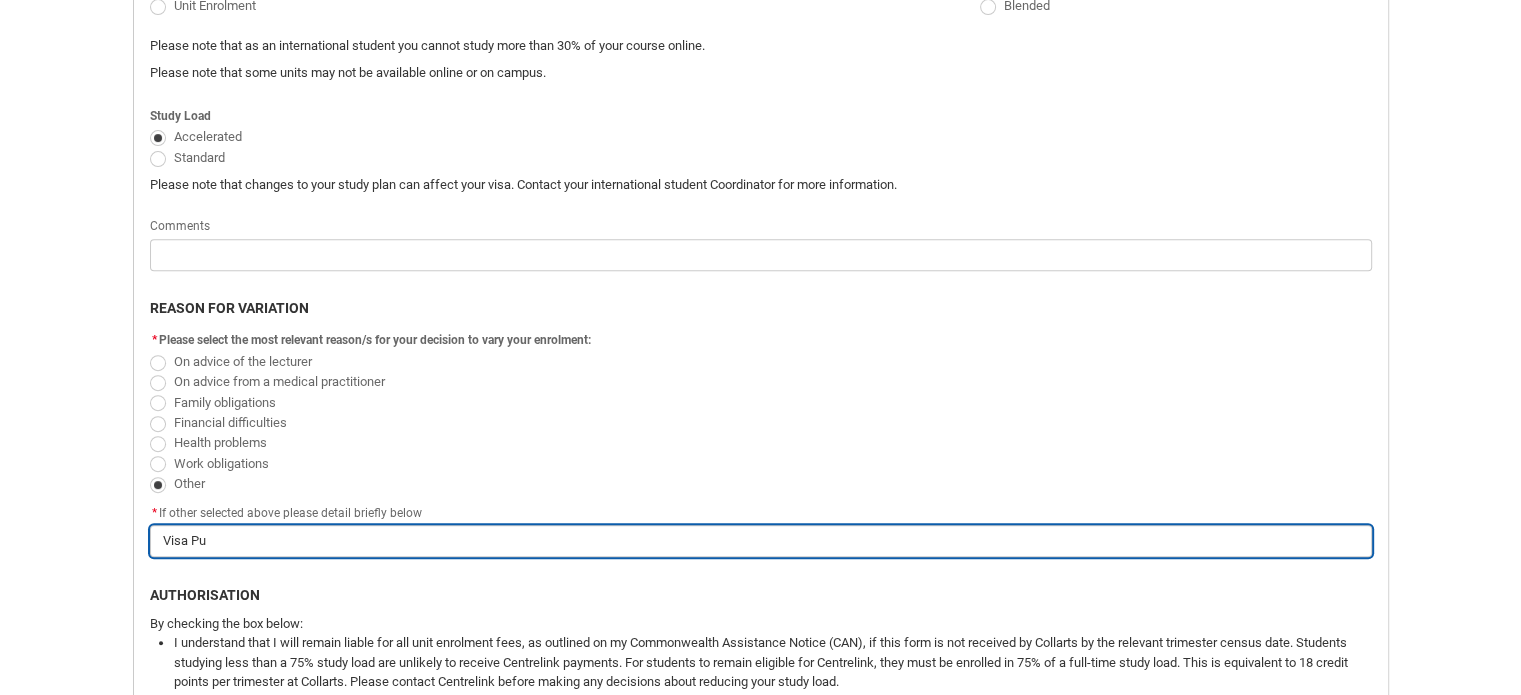 type on "Visa Pur" 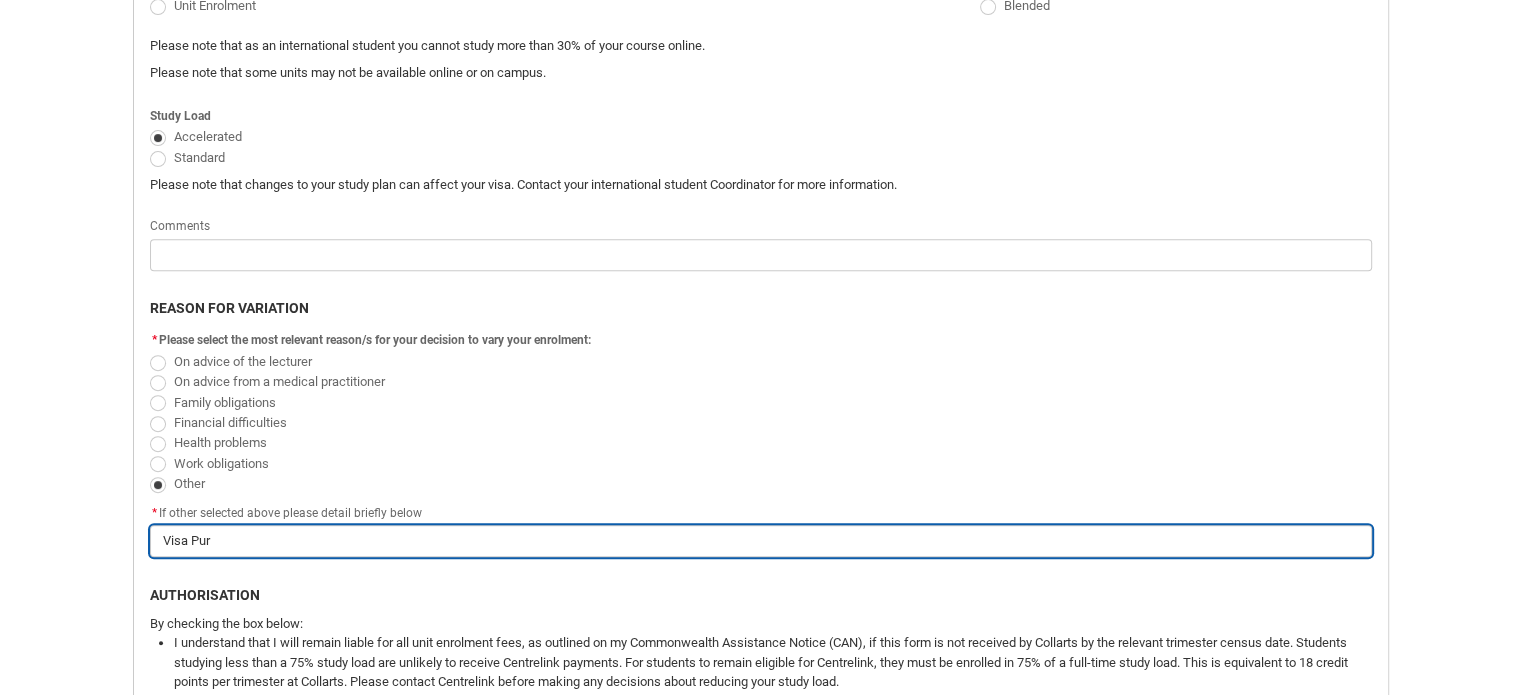 type on "Visa Purp" 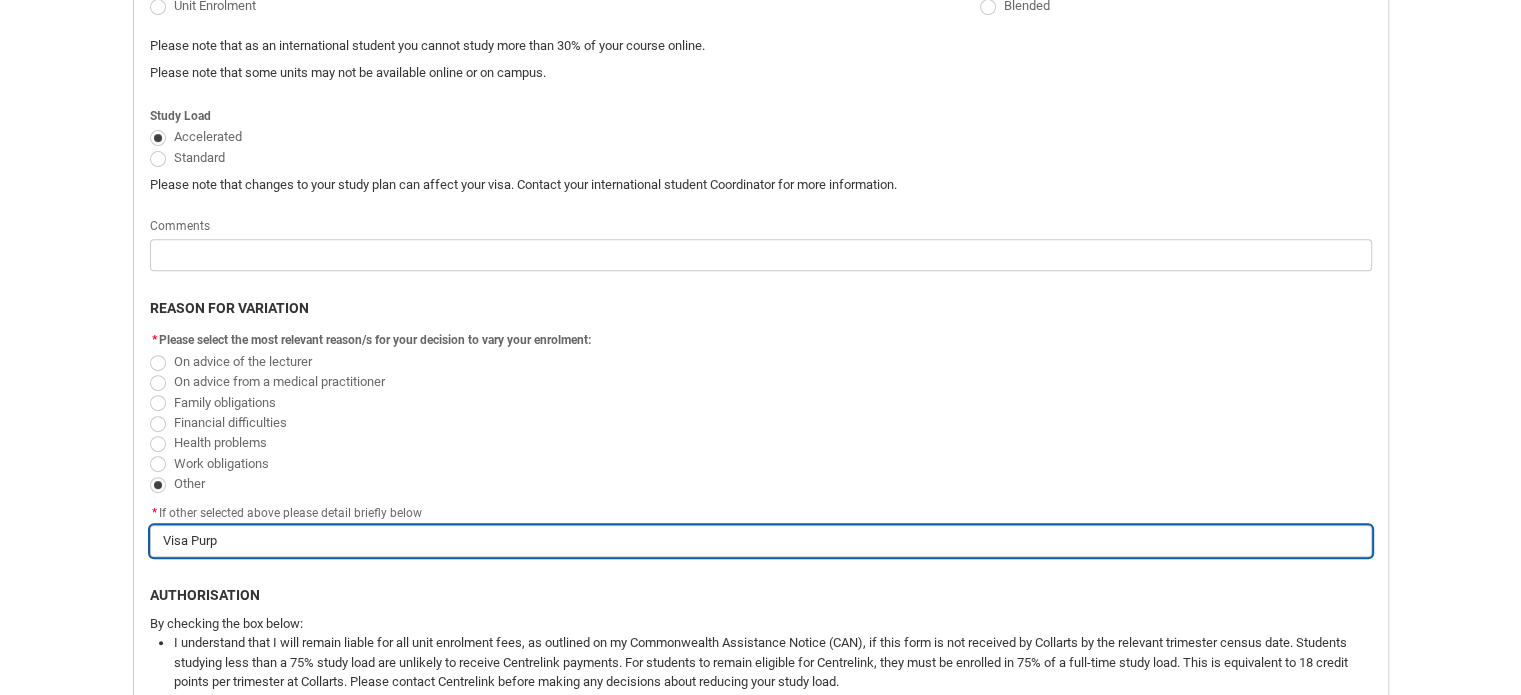 type on "Visa Purpo" 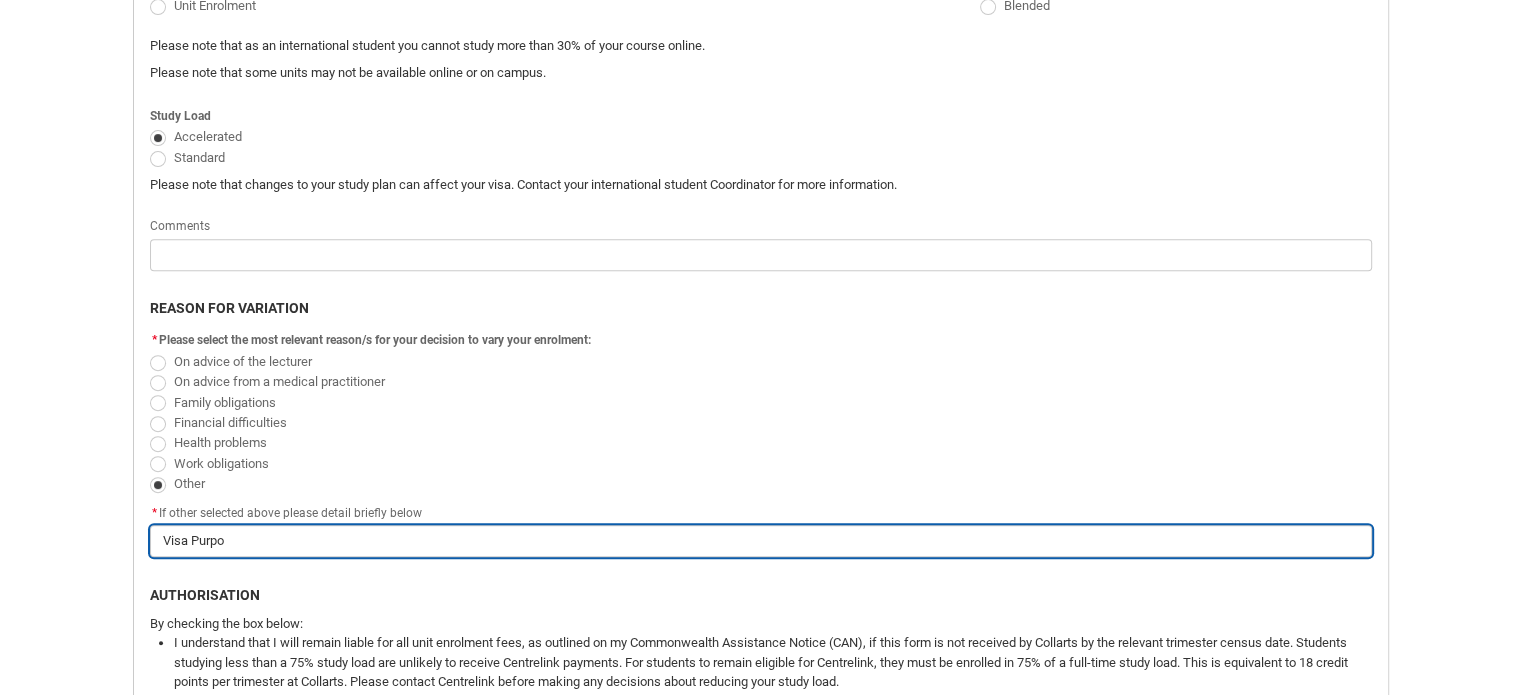 type on "Visa Purpos" 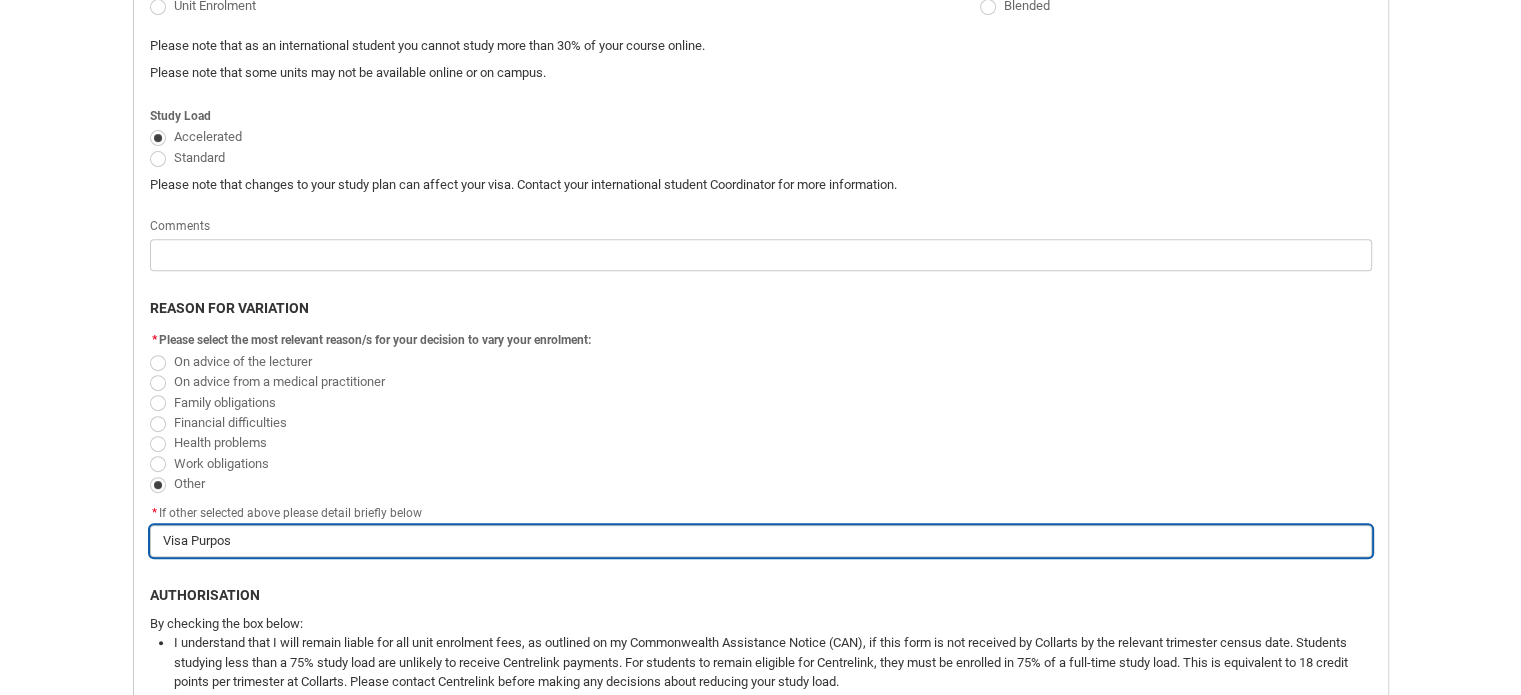 type on "Visa Purpose" 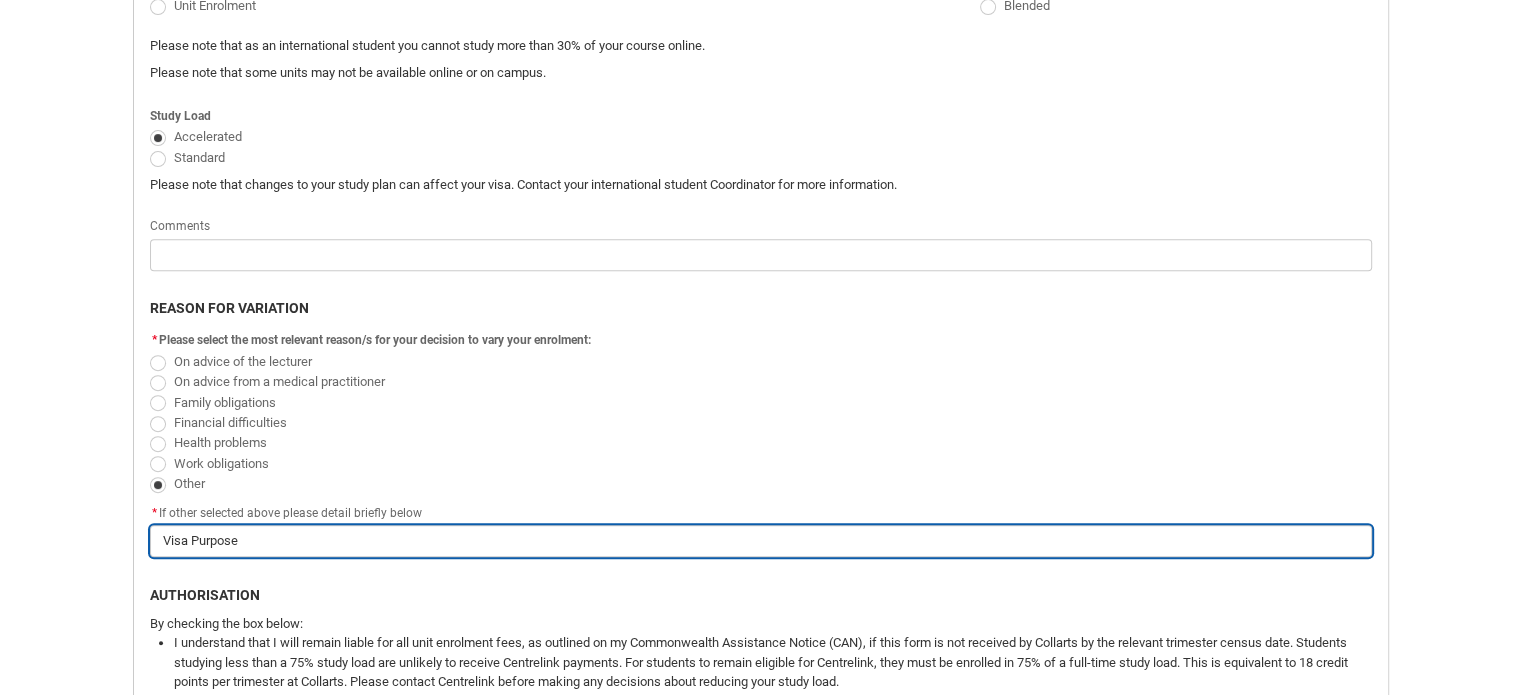 type on "Visa Purposes" 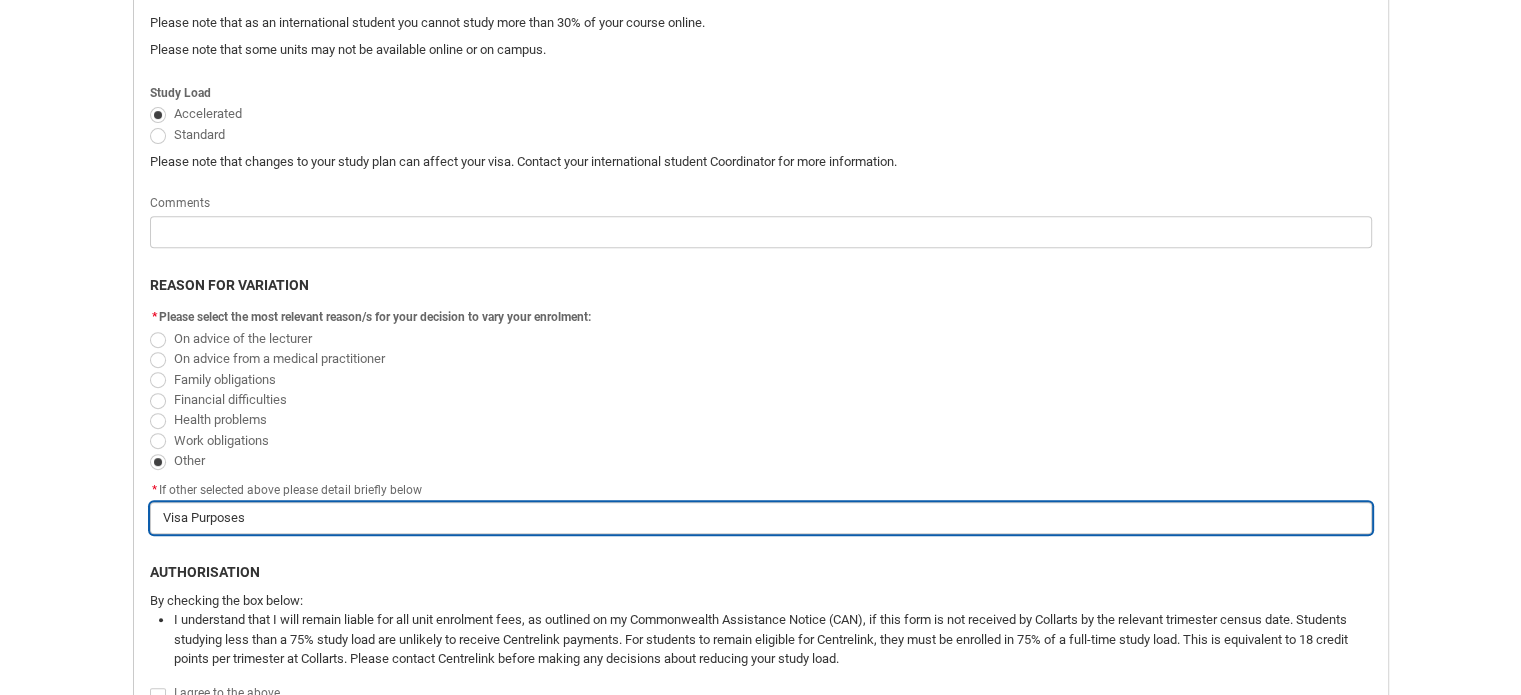 scroll, scrollTop: 779, scrollLeft: 0, axis: vertical 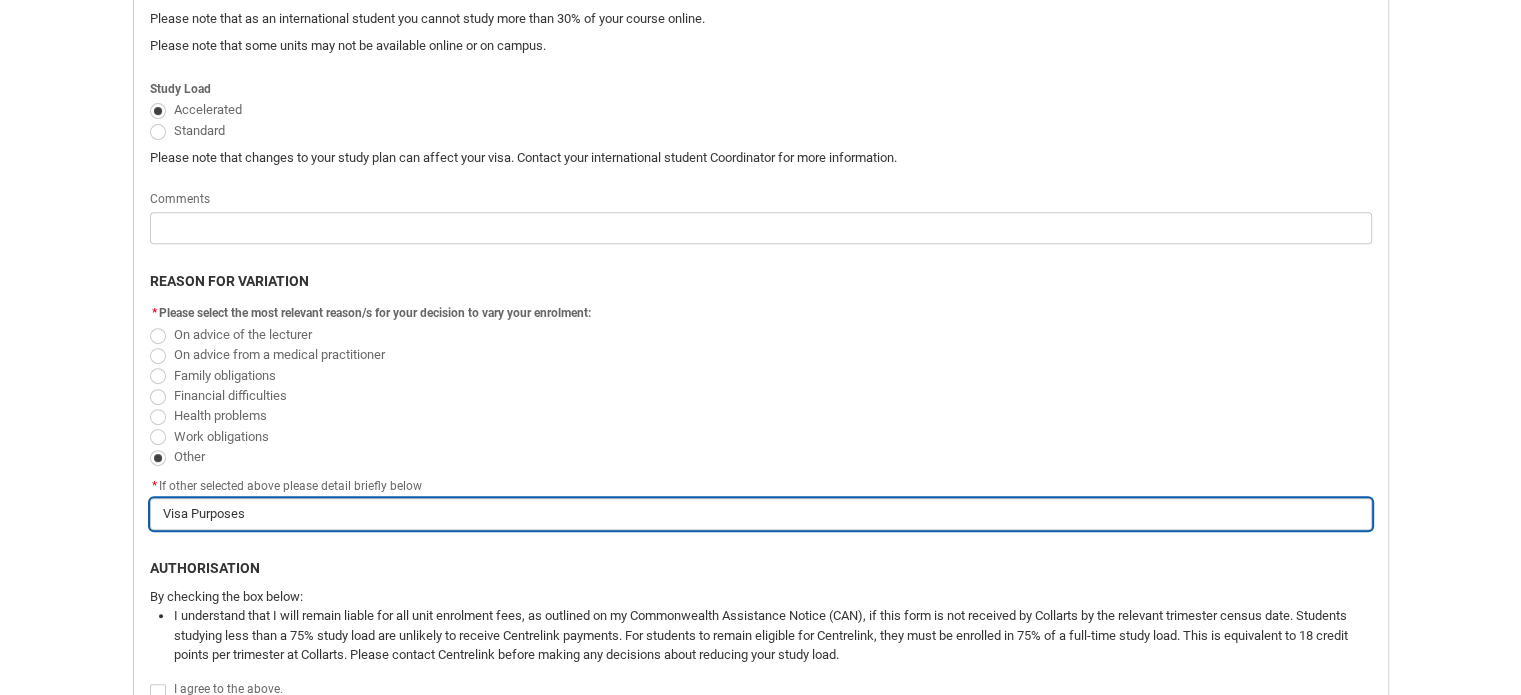 click on "Visa Purposes" at bounding box center [761, 514] 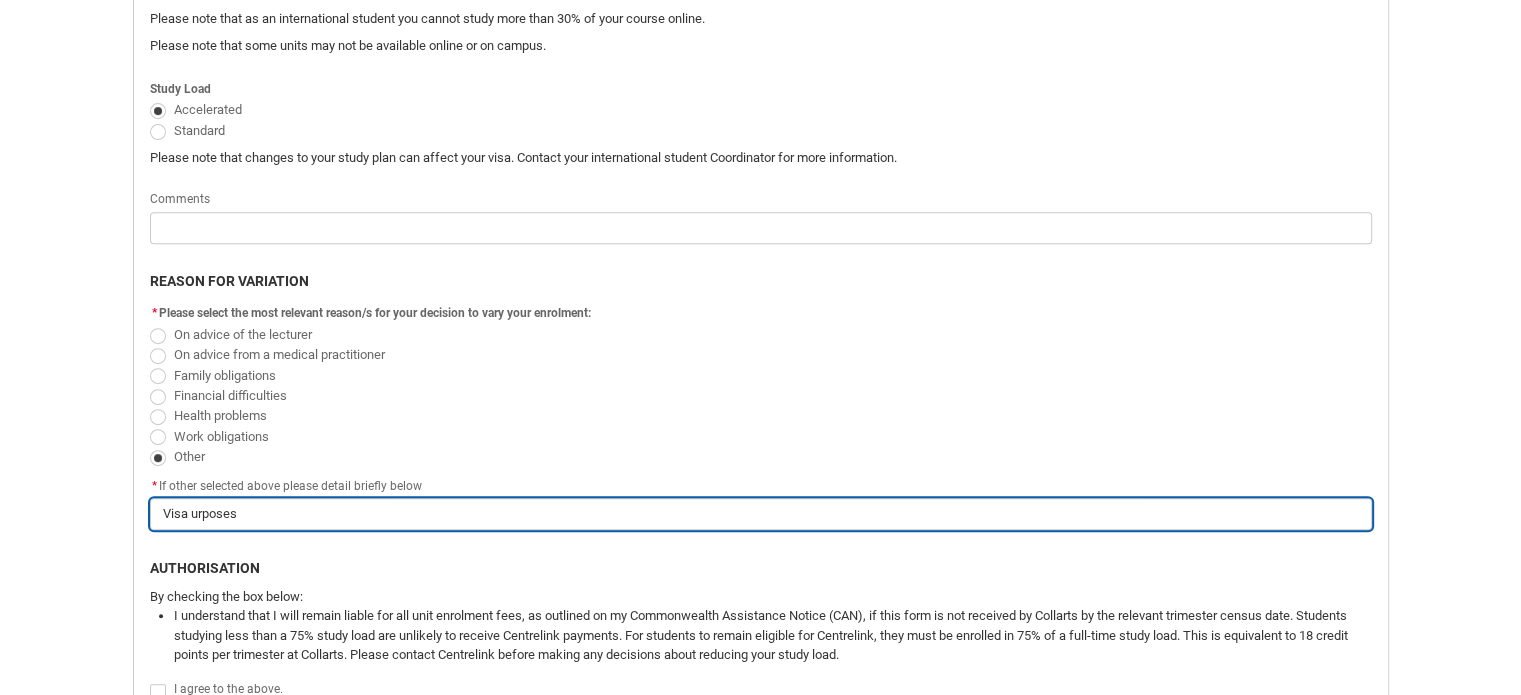 type on "Visa purposes" 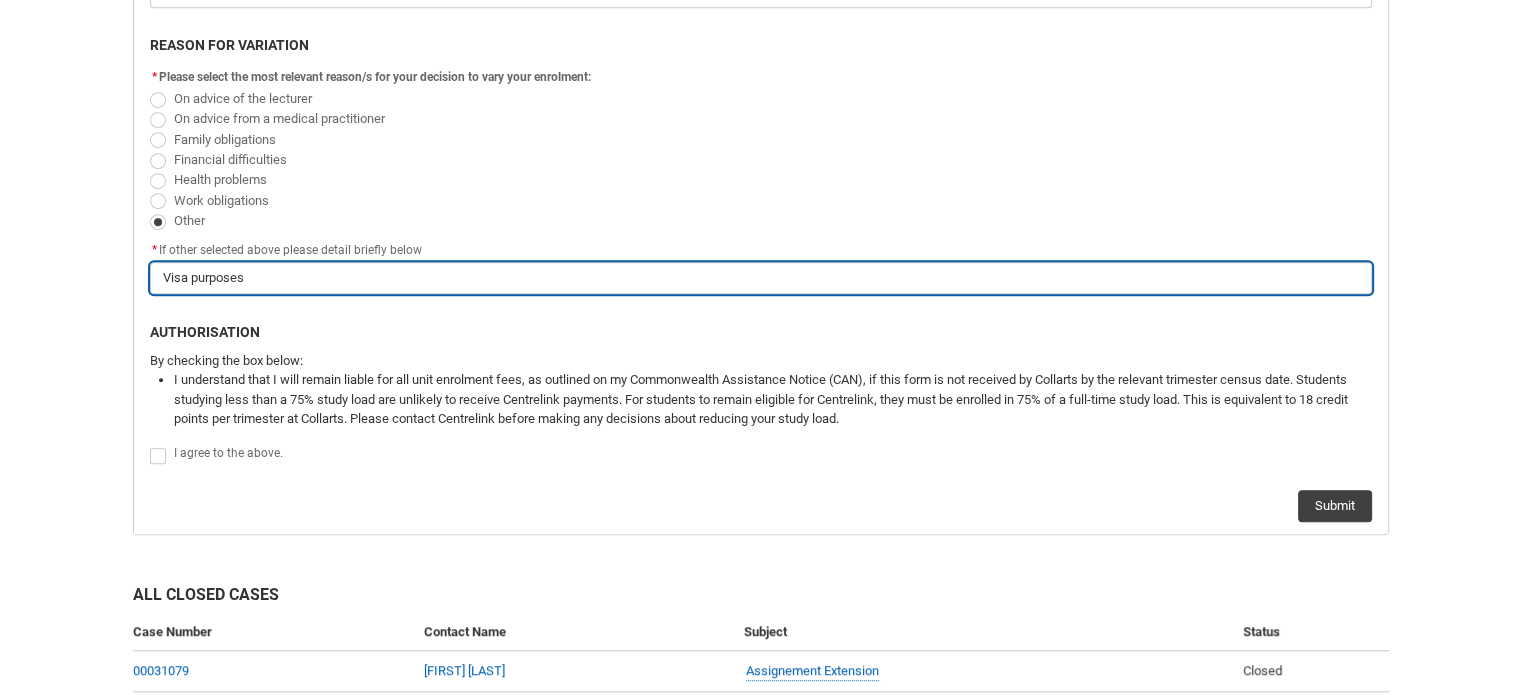 scroll, scrollTop: 1016, scrollLeft: 0, axis: vertical 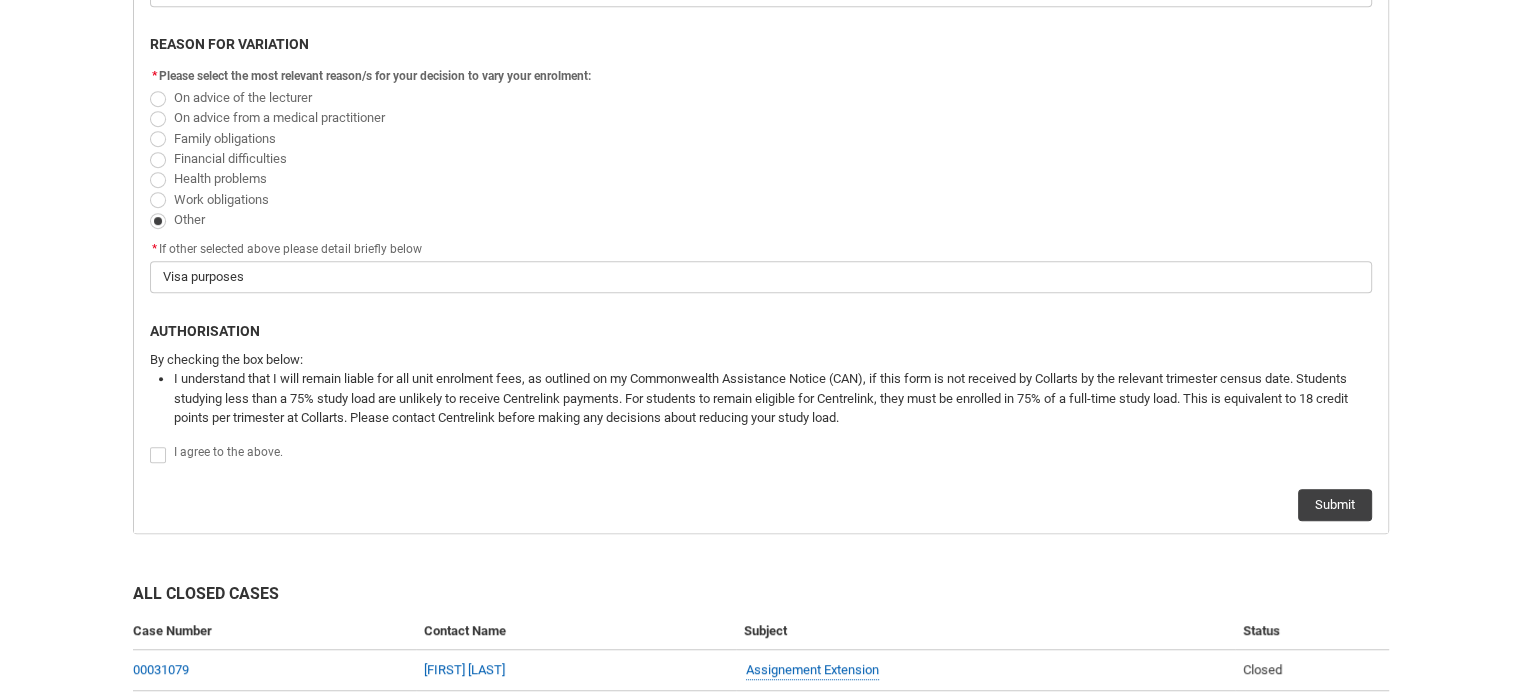 click 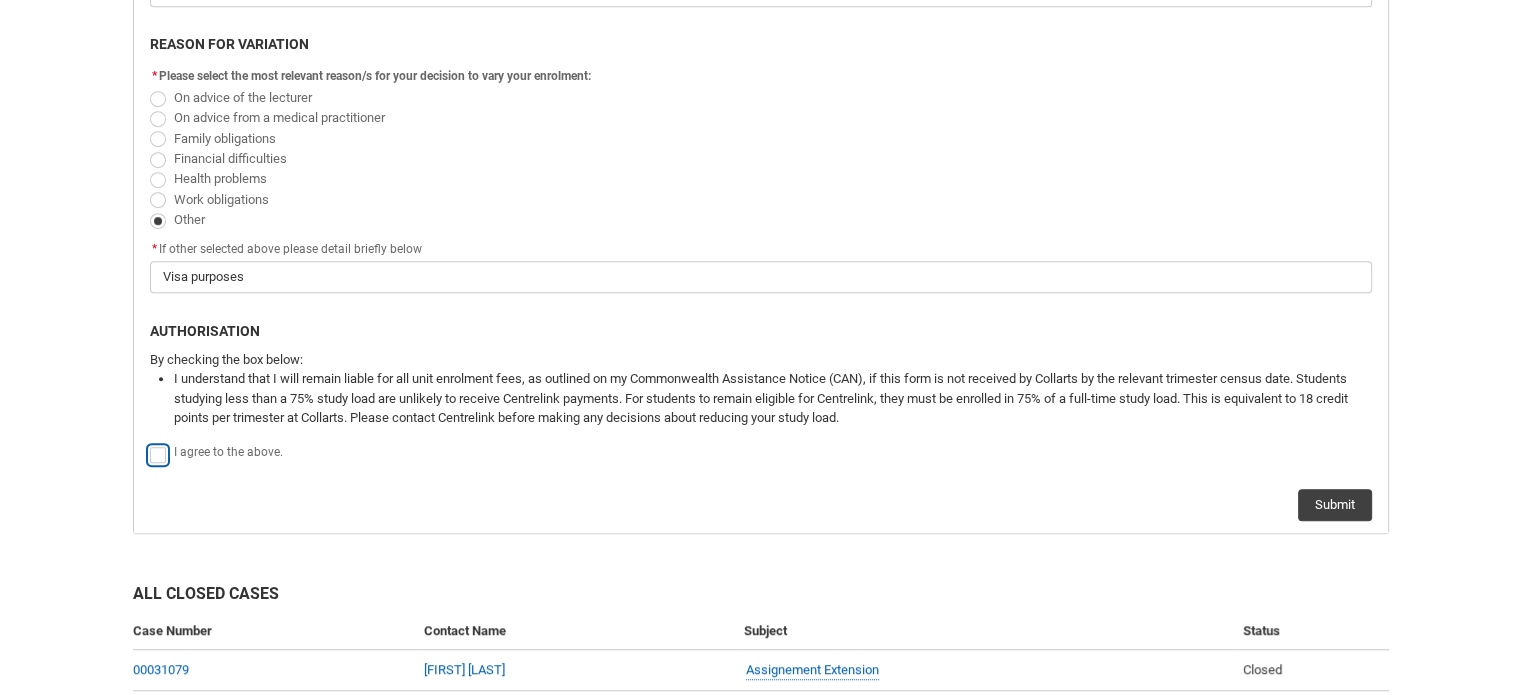 type on "true" 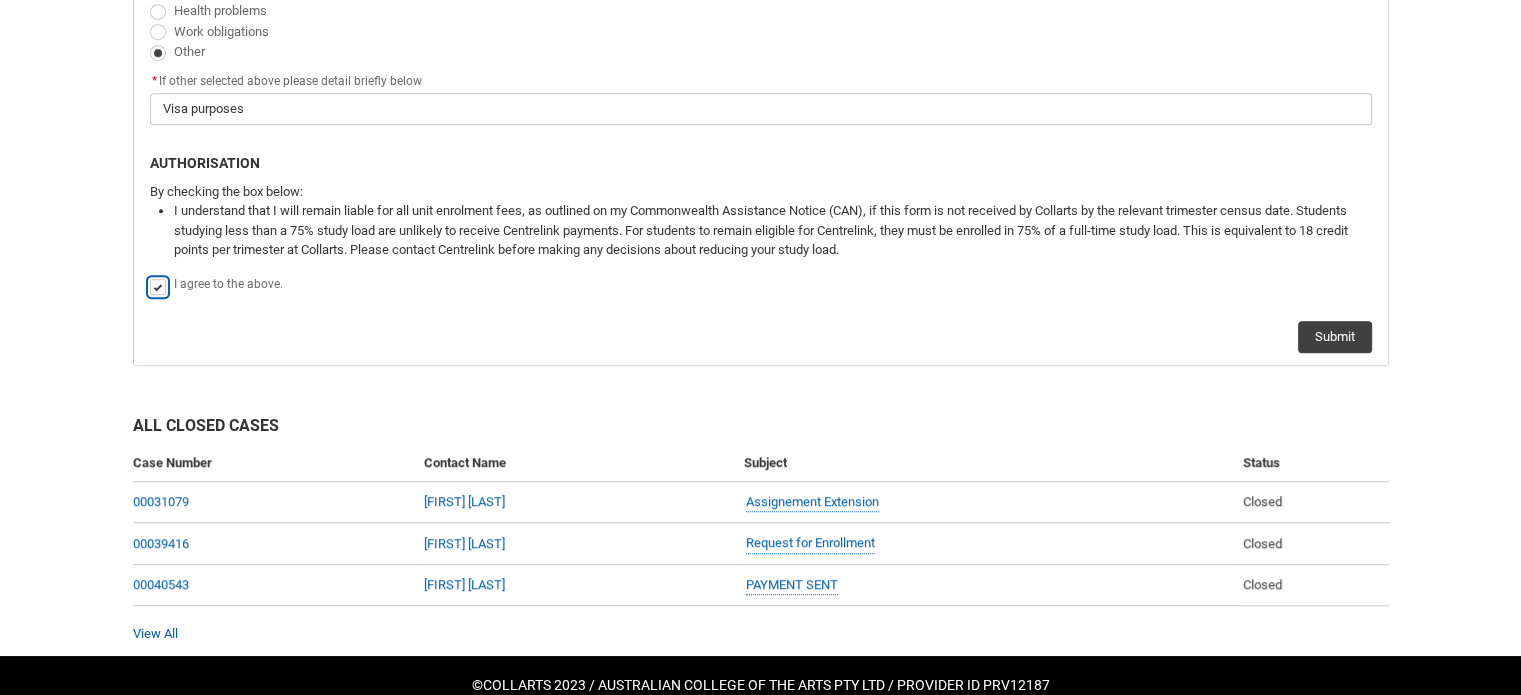 scroll, scrollTop: 1197, scrollLeft: 0, axis: vertical 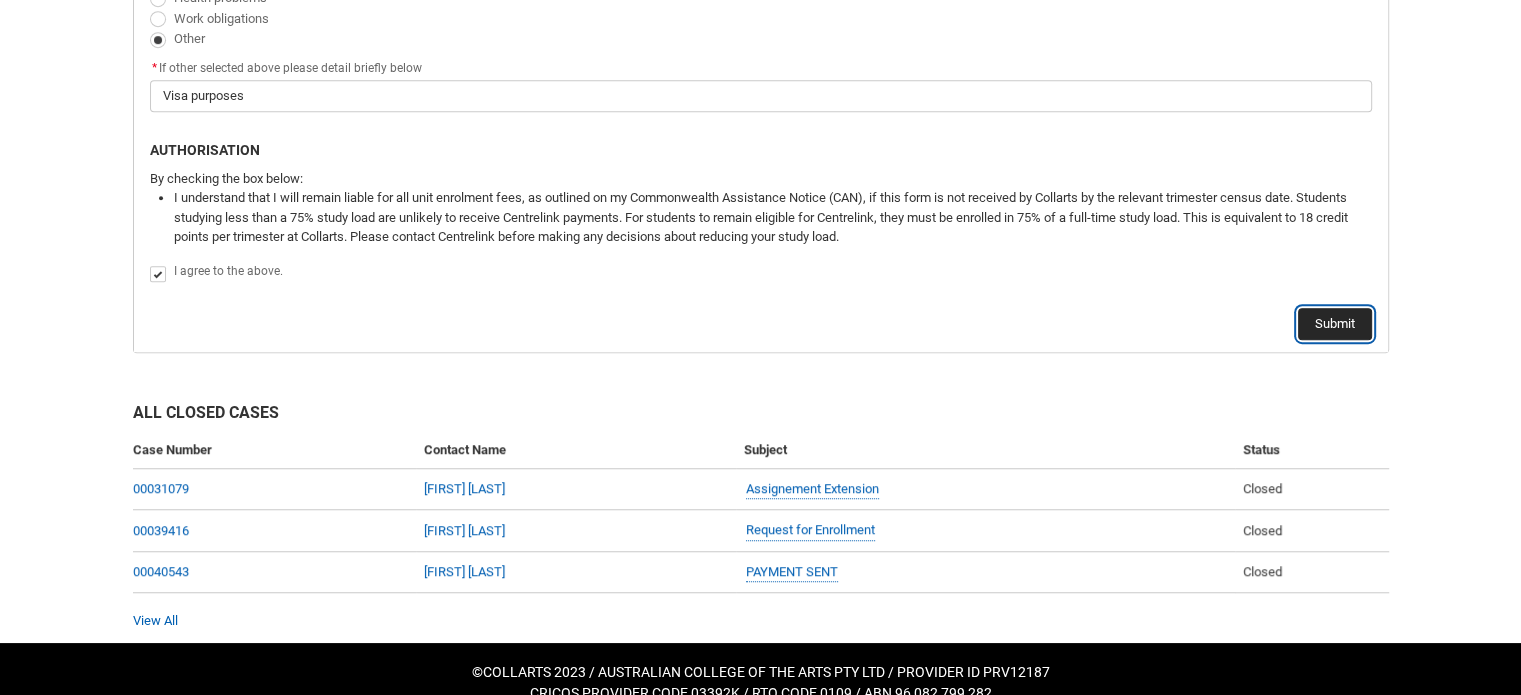 click on "Submit" 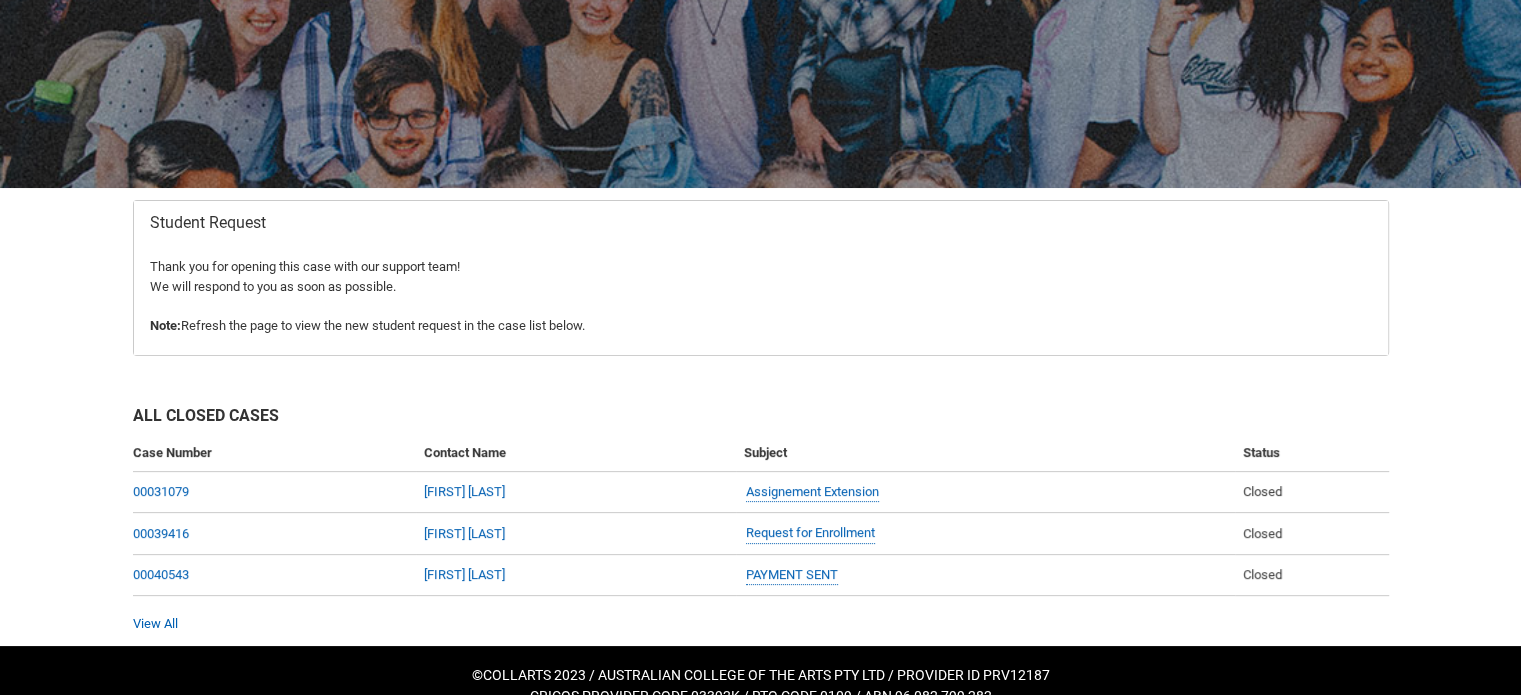 scroll, scrollTop: 0, scrollLeft: 0, axis: both 